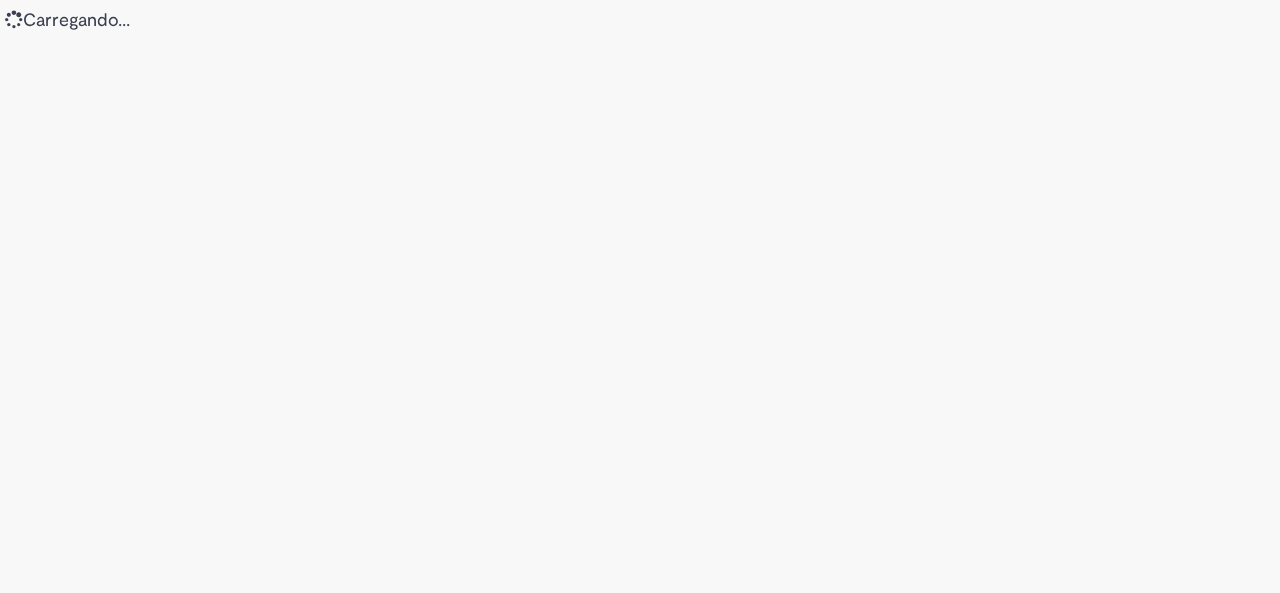 scroll, scrollTop: 0, scrollLeft: 0, axis: both 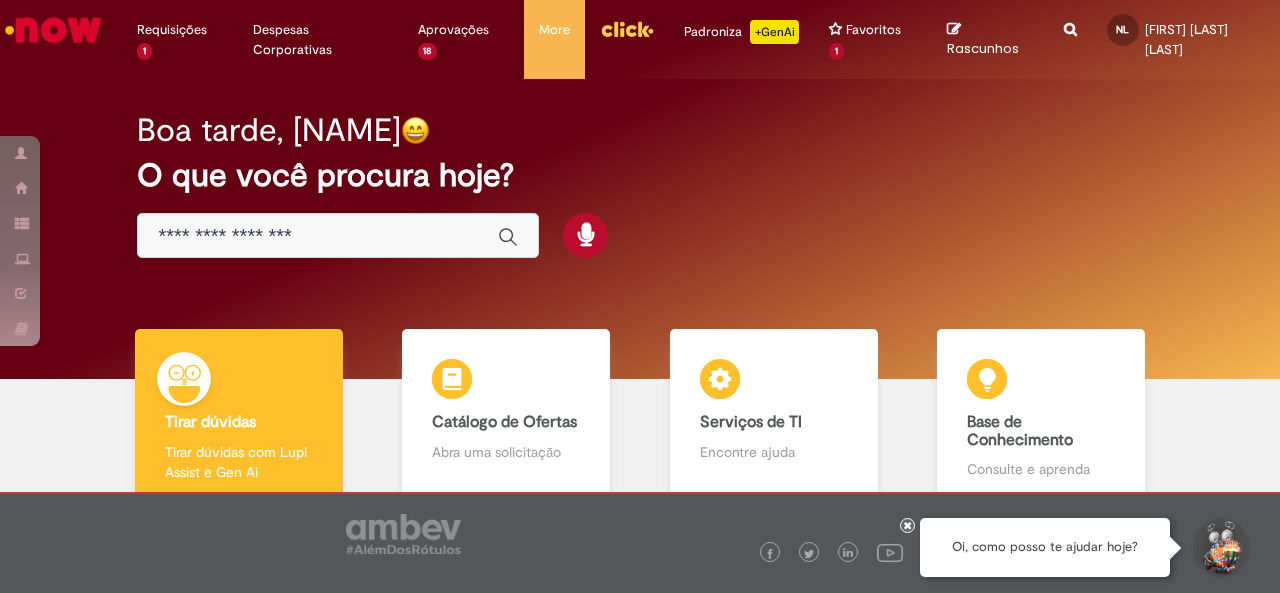 click at bounding box center [318, 236] 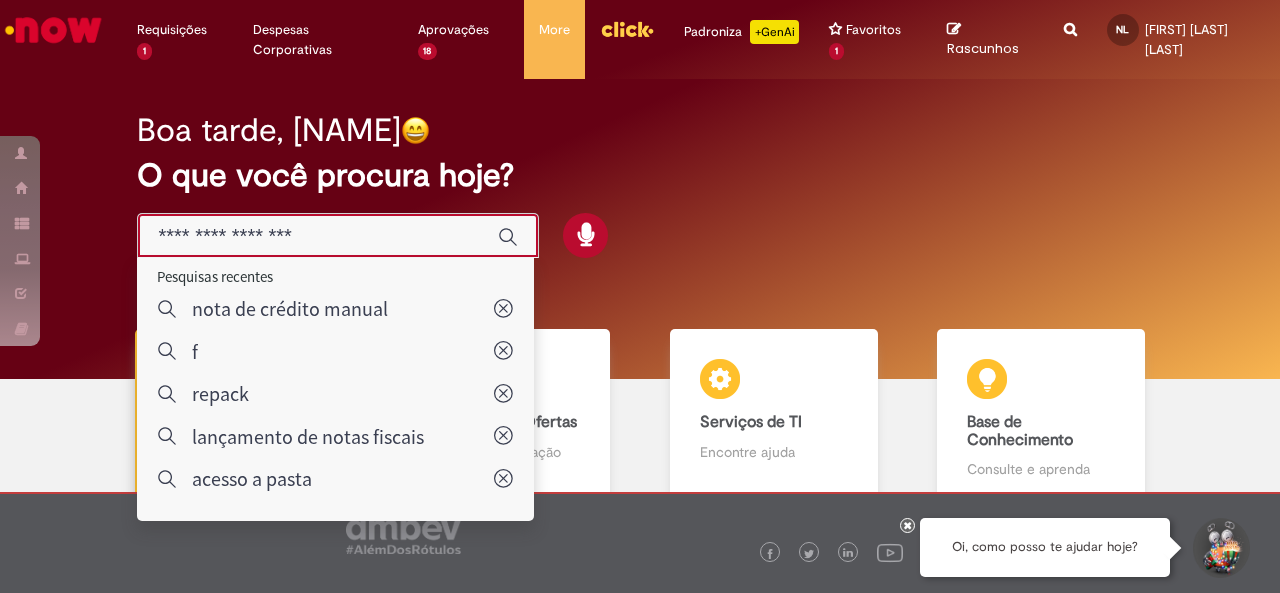 paste on "**********" 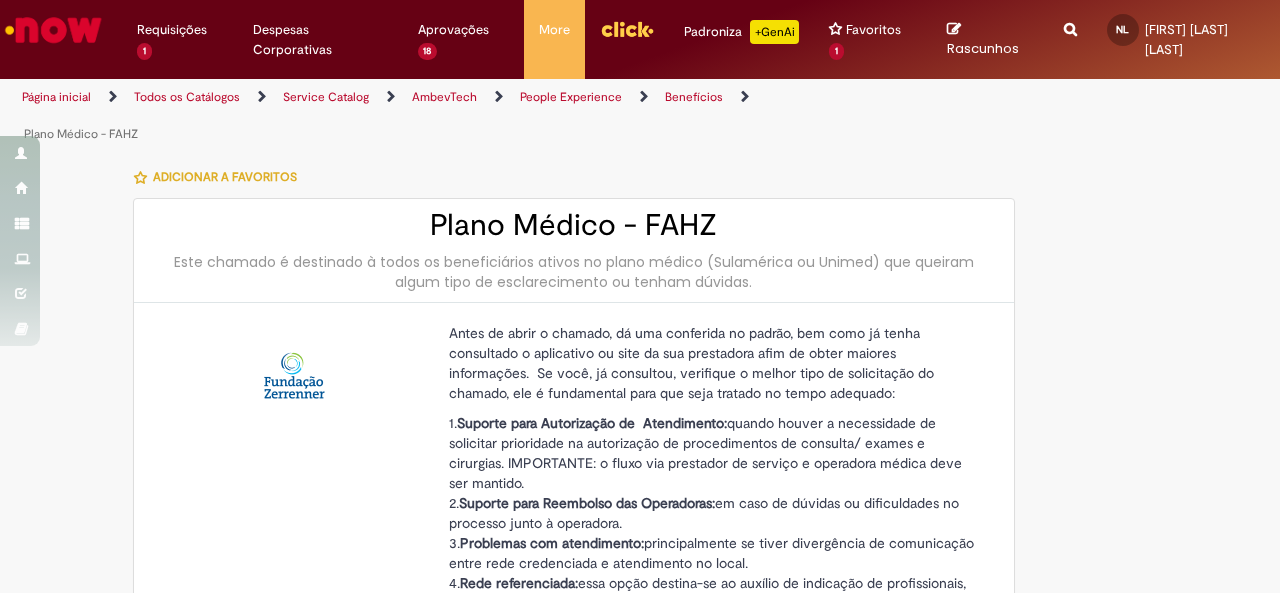 type on "********" 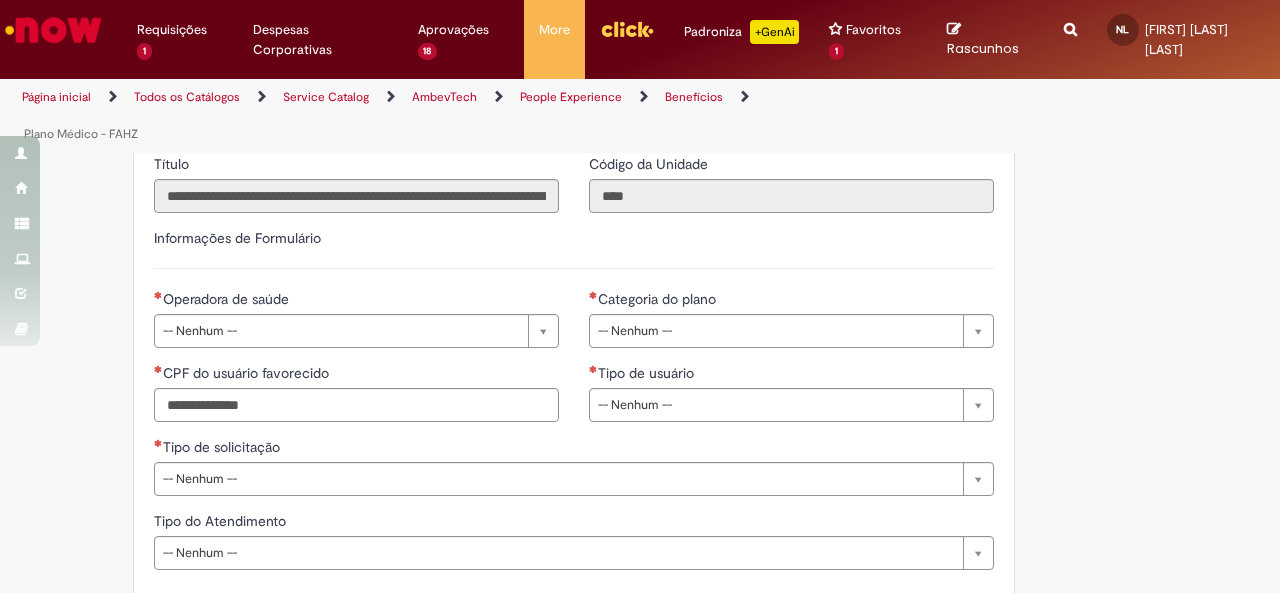 scroll, scrollTop: 1084, scrollLeft: 0, axis: vertical 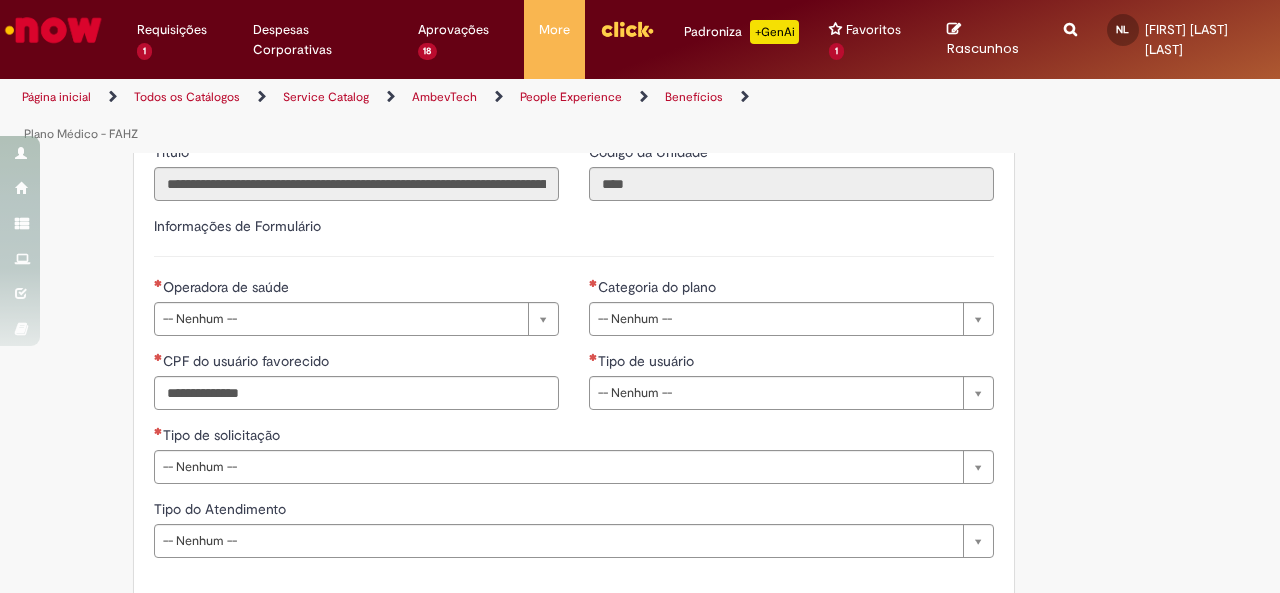 click on "**********" at bounding box center (356, 351) 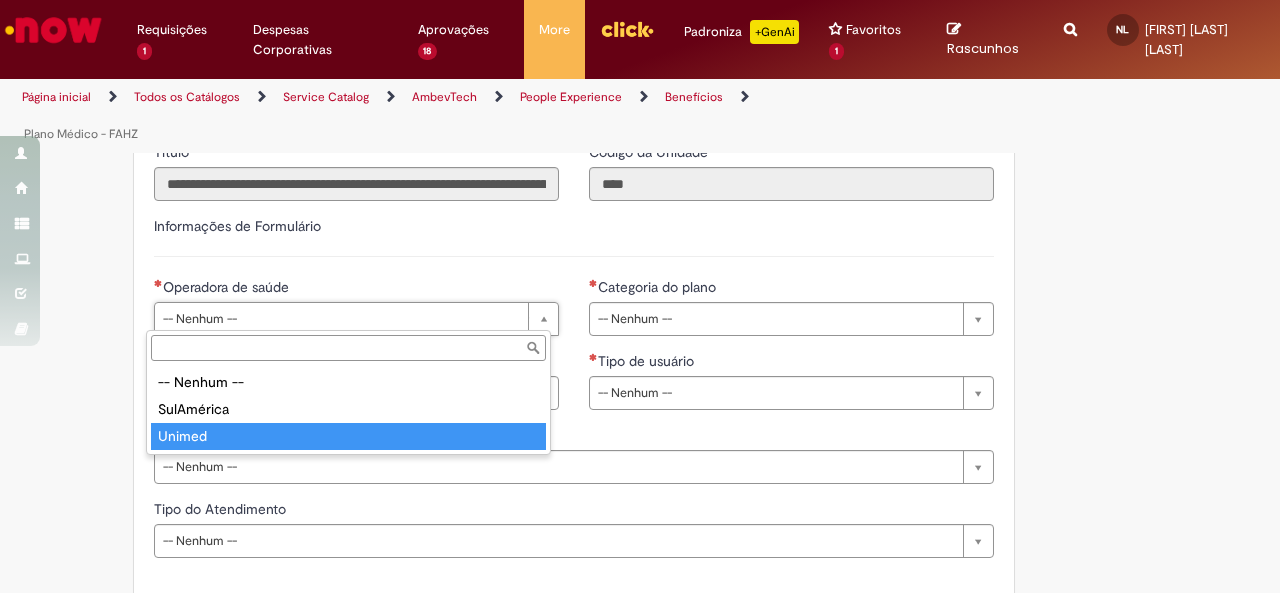 type on "******" 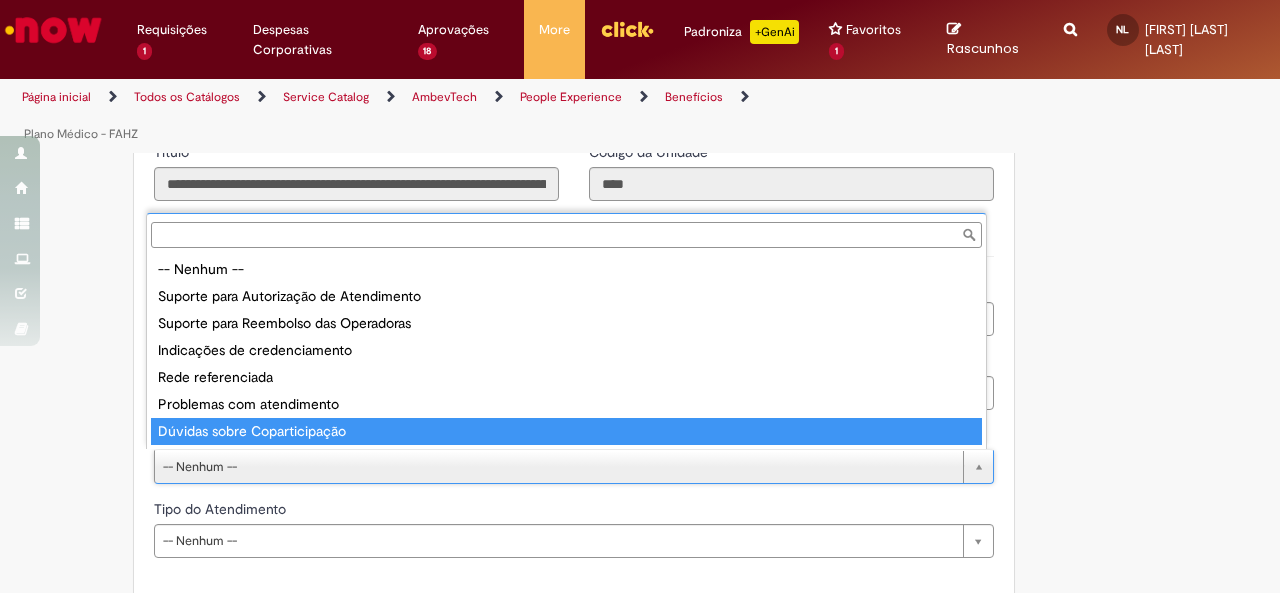 type on "**********" 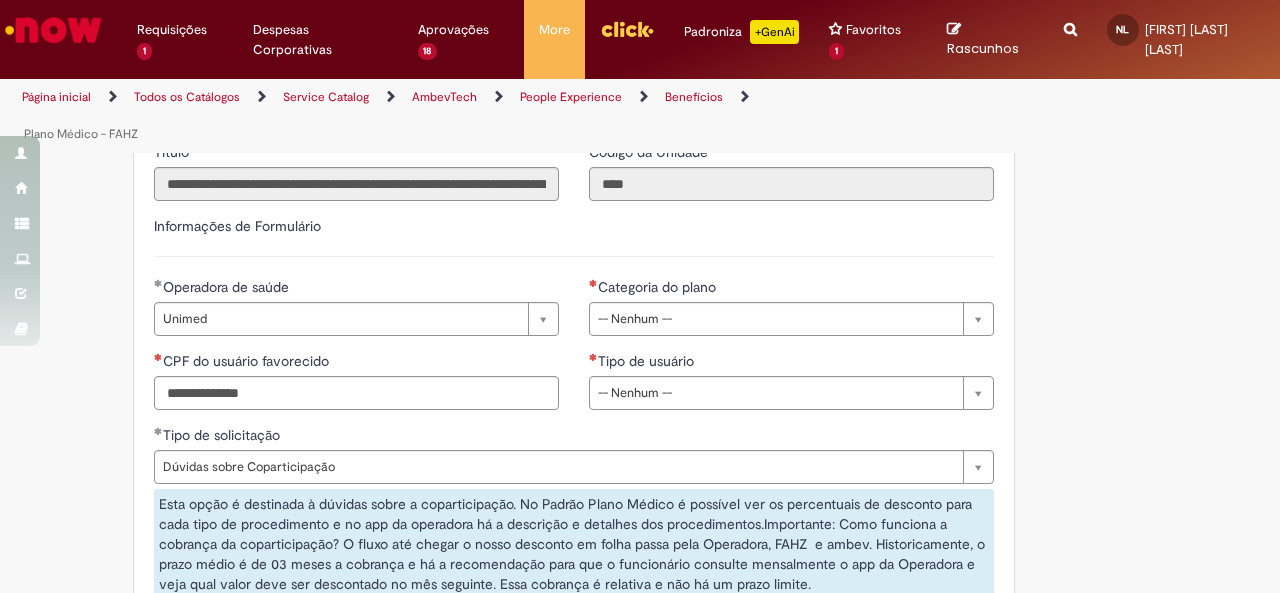scroll, scrollTop: 1192, scrollLeft: 0, axis: vertical 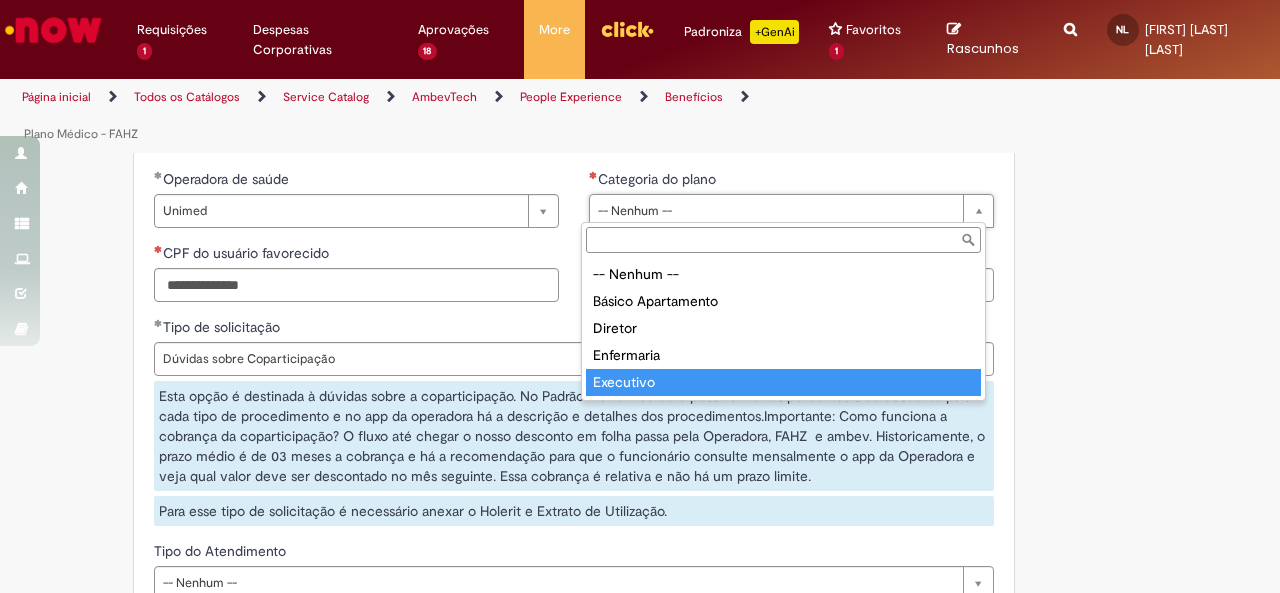 type on "*********" 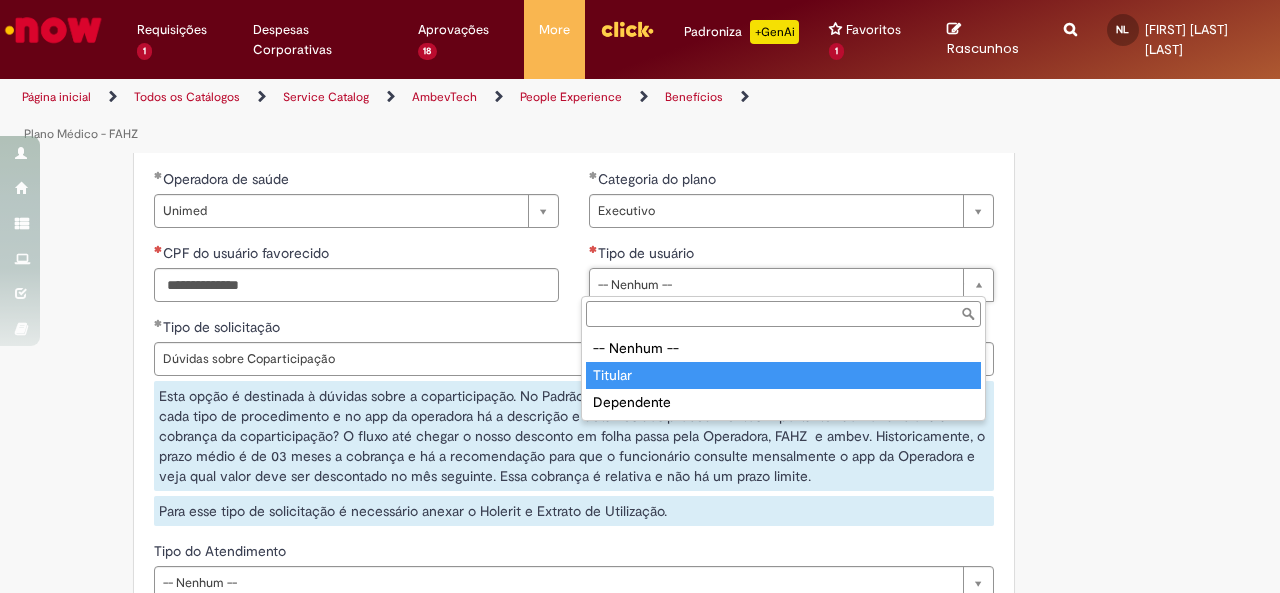 type on "*******" 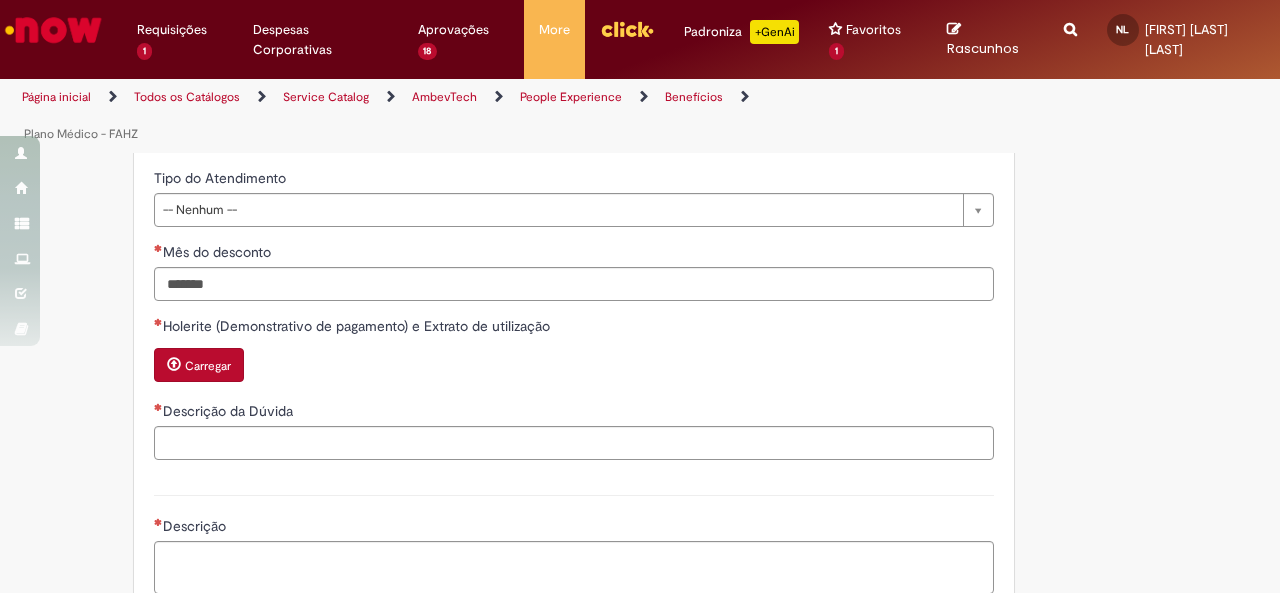 scroll, scrollTop: 1587, scrollLeft: 0, axis: vertical 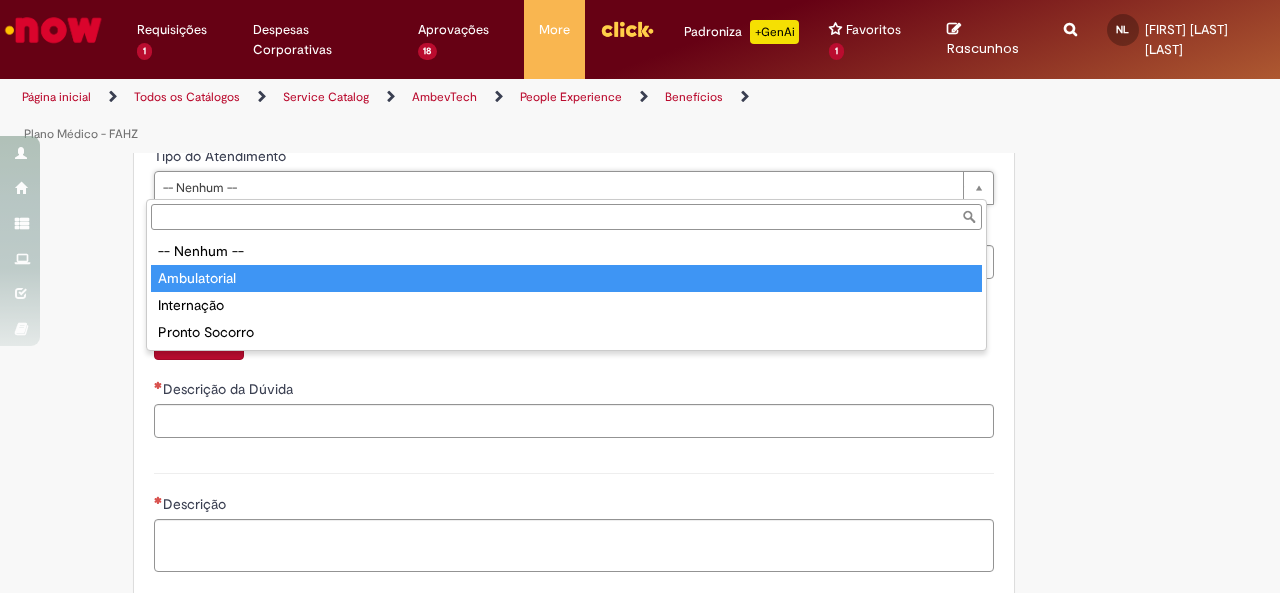 type on "**********" 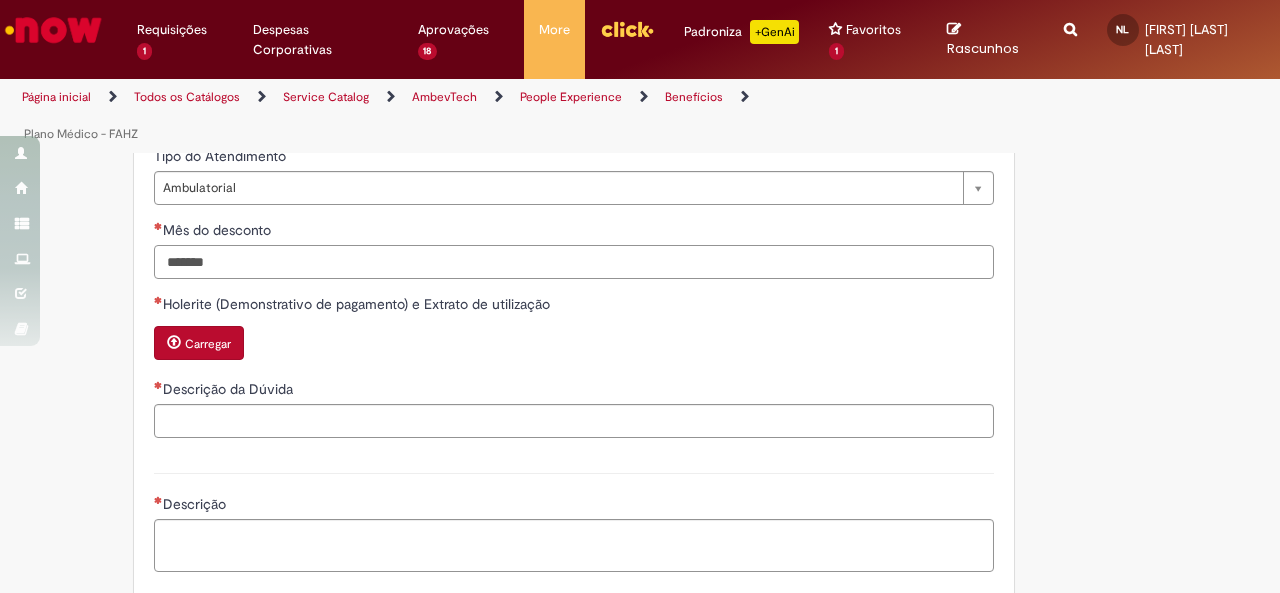 click on "Mês do desconto" at bounding box center (574, 262) 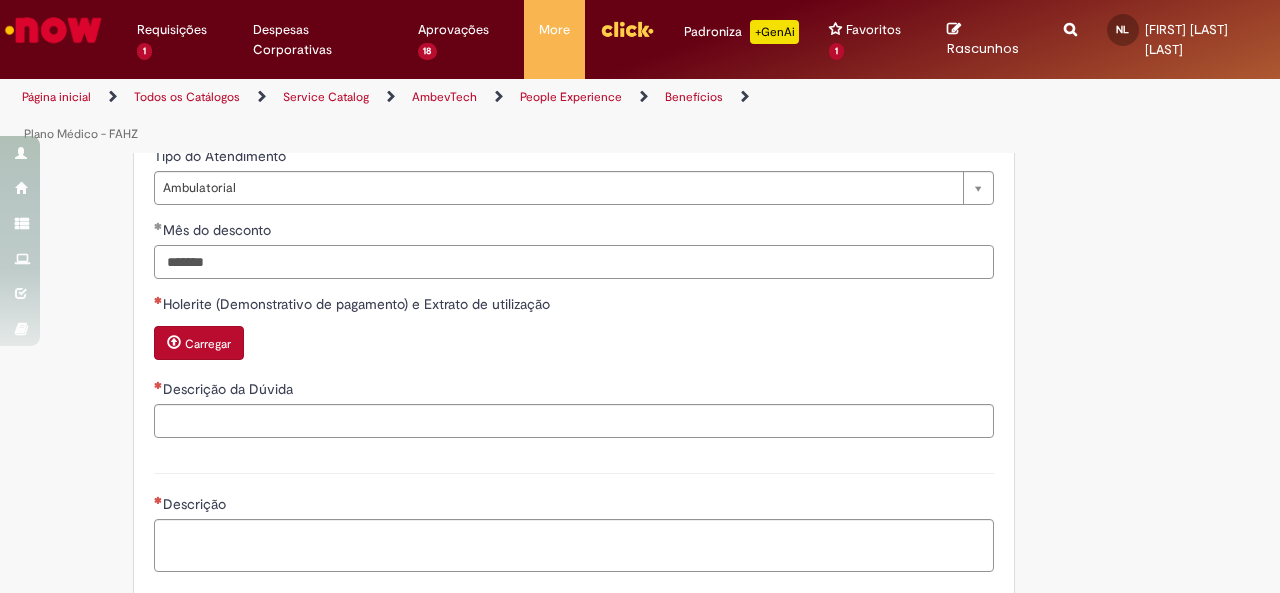 type on "*******" 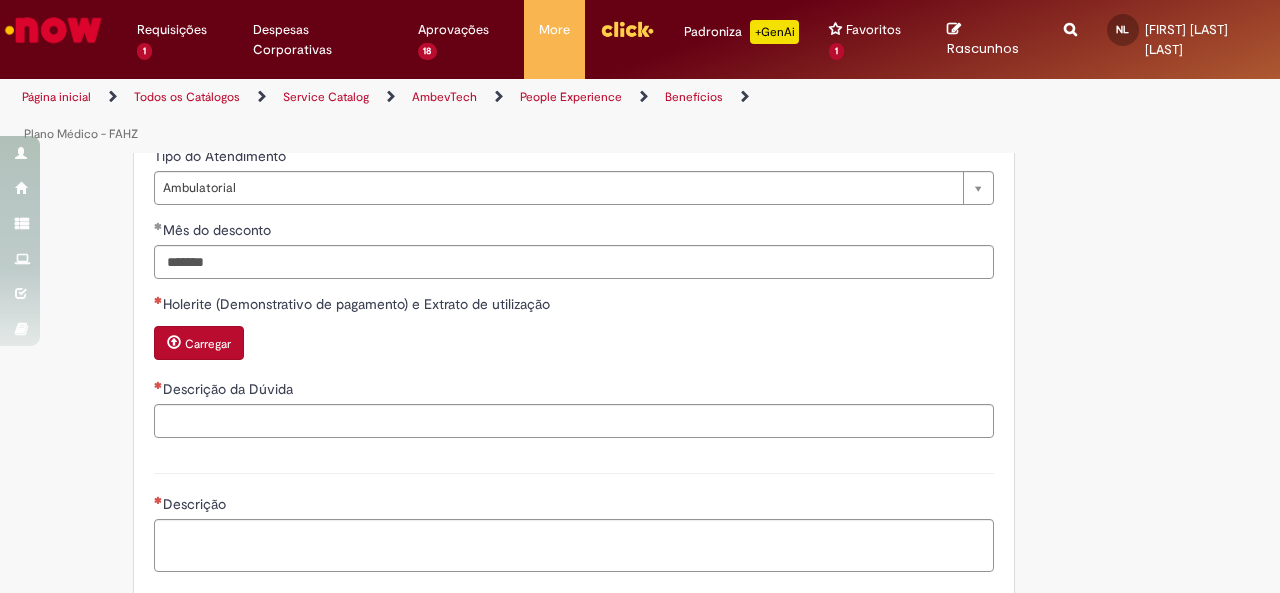 click on "Carregar" at bounding box center [574, 345] 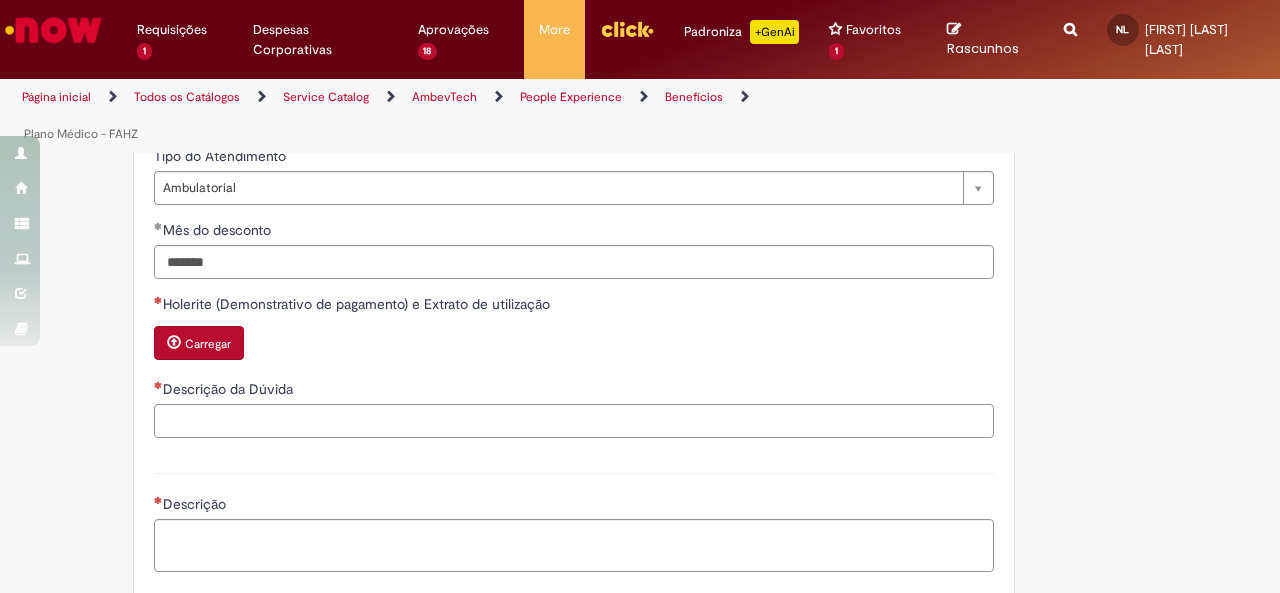 click on "Descrição da Dúvida" at bounding box center [574, 421] 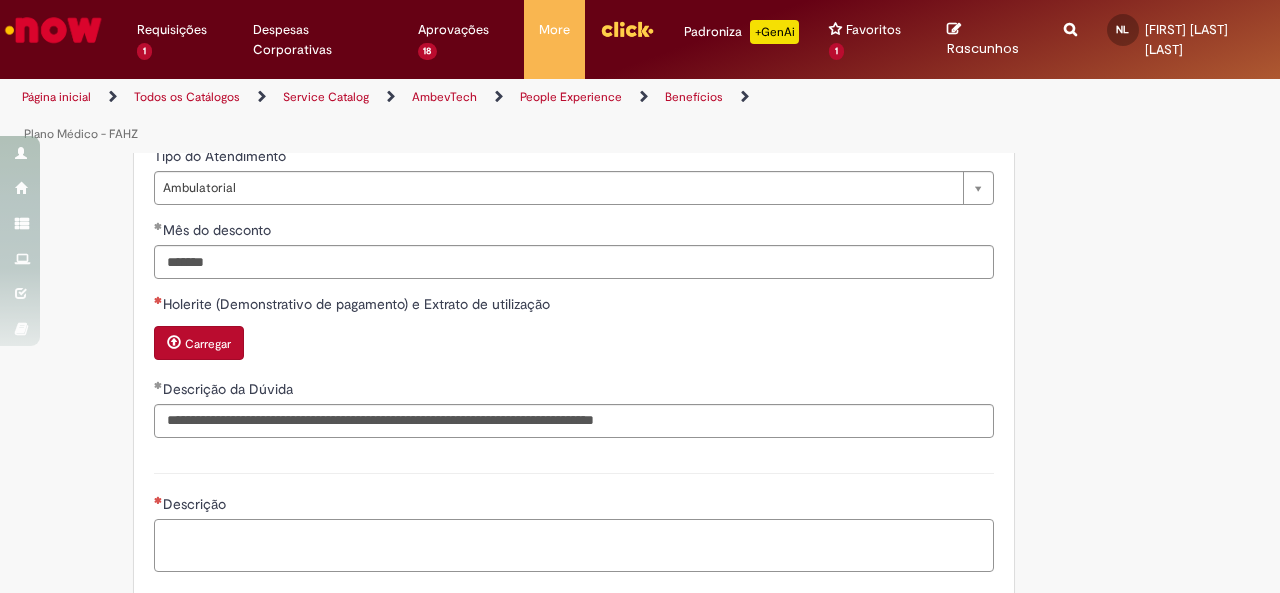 click on "Descrição" at bounding box center (574, 545) 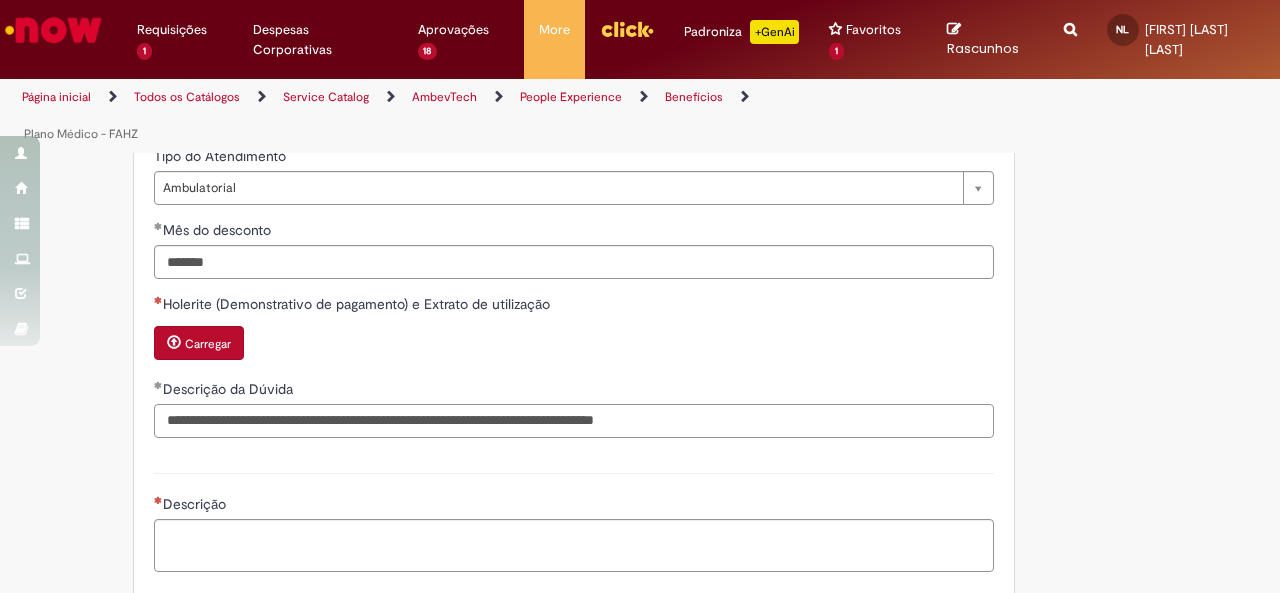 click on "**********" at bounding box center [574, 421] 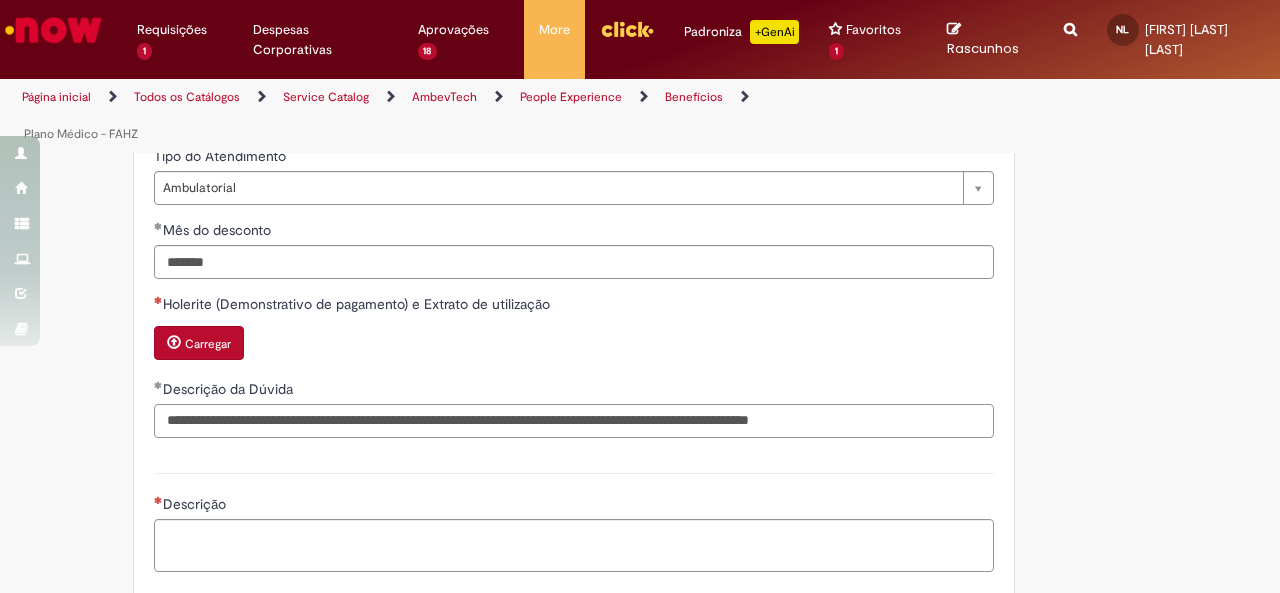 type on "**********" 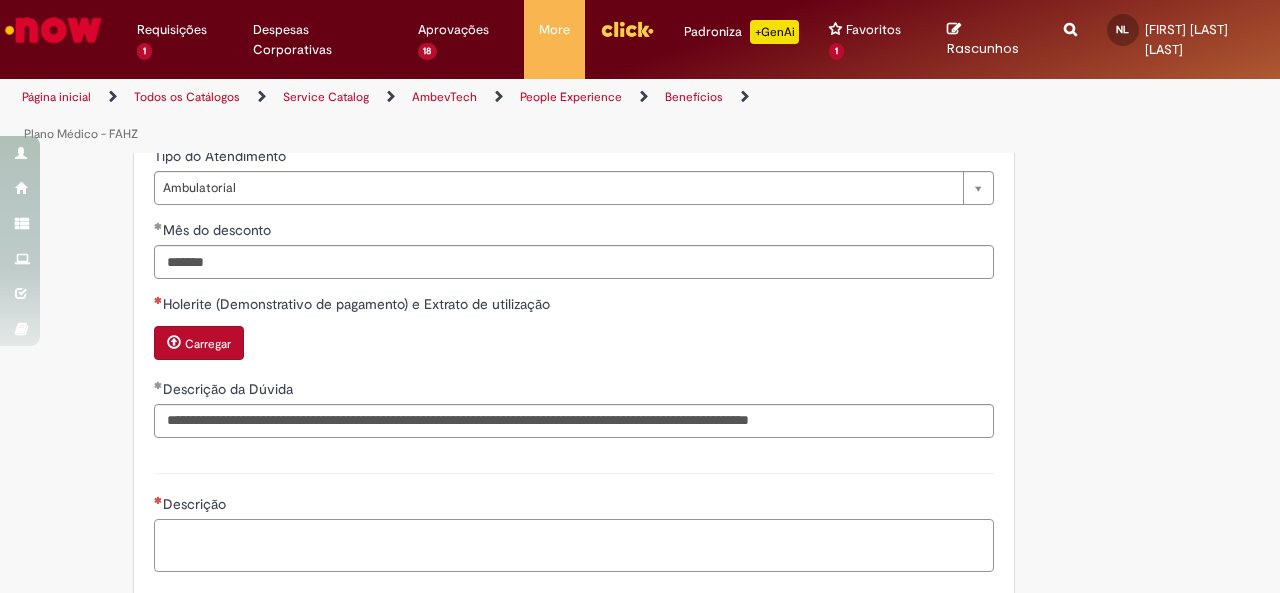 click on "Descrição" at bounding box center (574, 545) 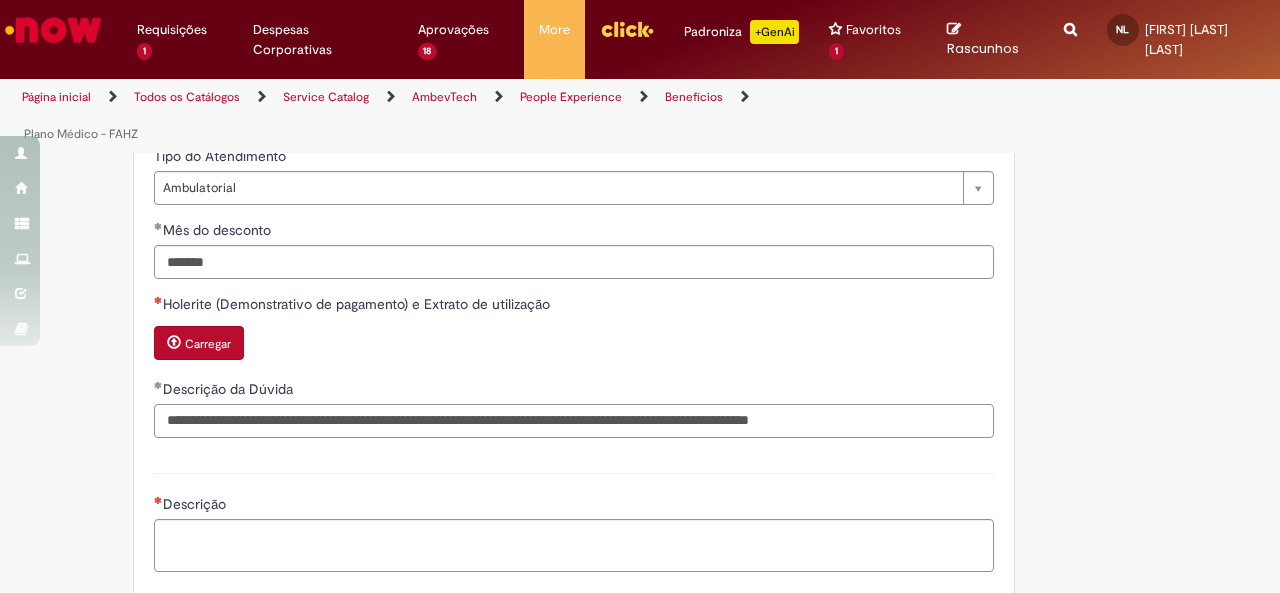 drag, startPoint x: 937, startPoint y: 428, endPoint x: 80, endPoint y: 385, distance: 858.07806 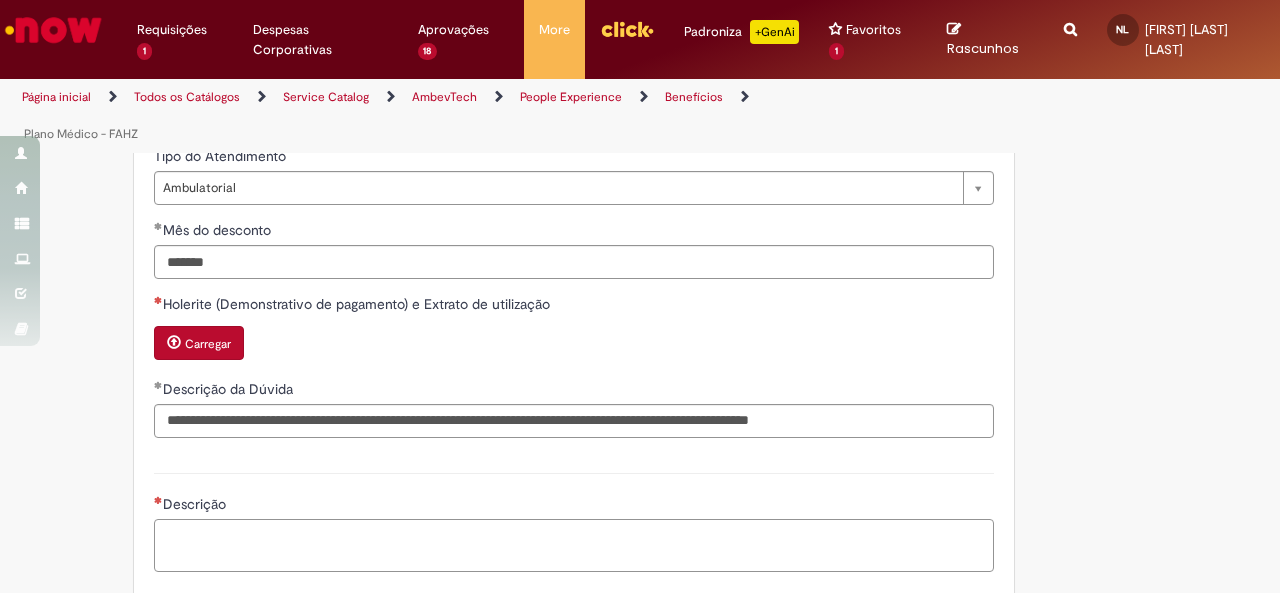 click on "Descrição" at bounding box center (574, 545) 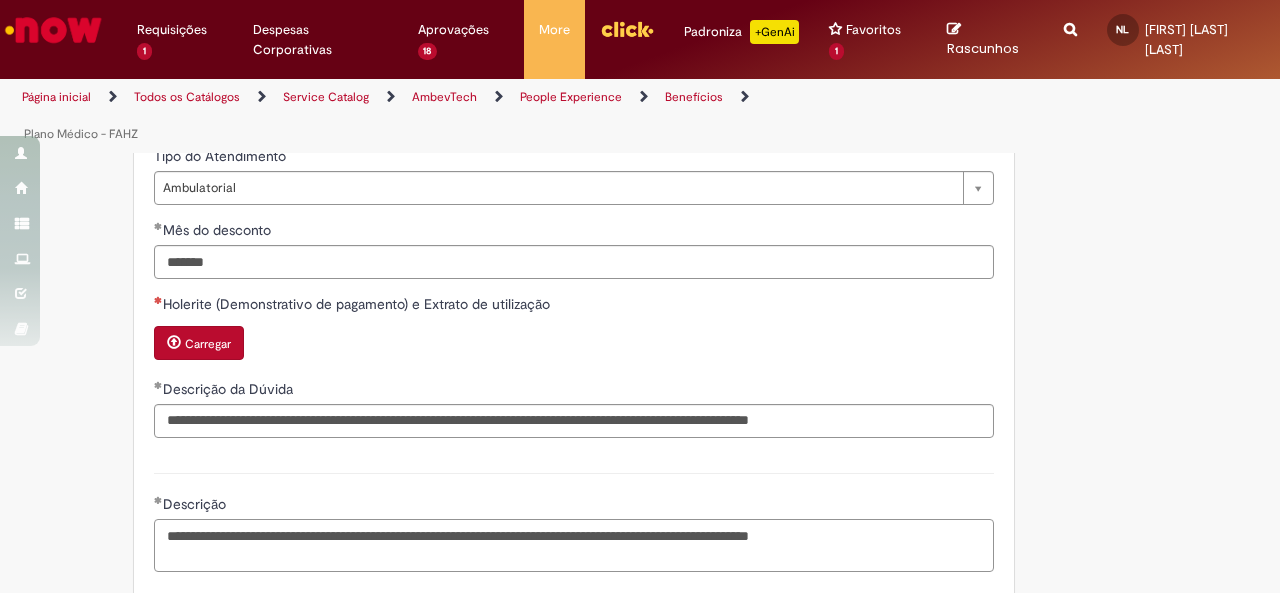 type on "**********" 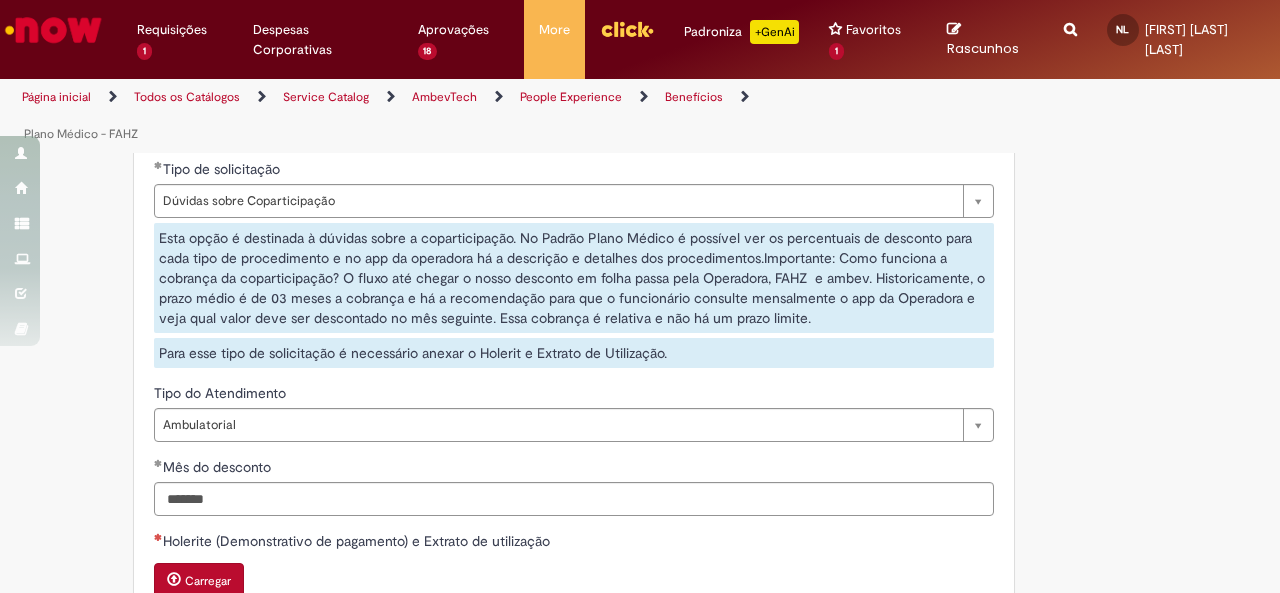 scroll, scrollTop: 1310, scrollLeft: 0, axis: vertical 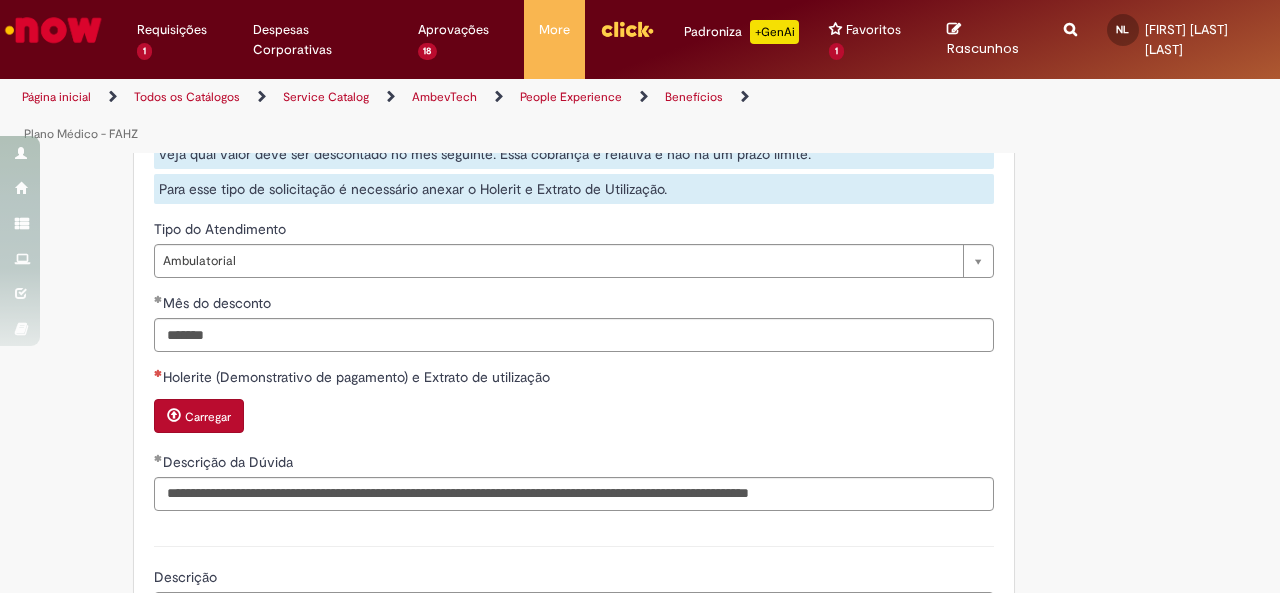 click on "Carregar" at bounding box center [208, 417] 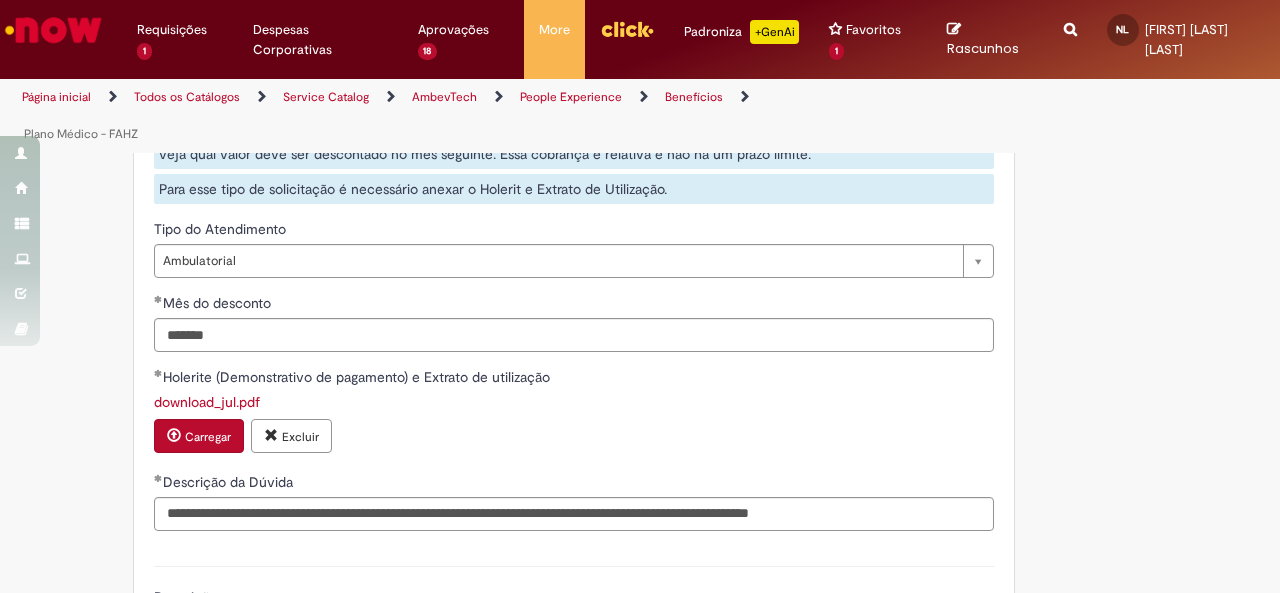 scroll, scrollTop: 1726, scrollLeft: 0, axis: vertical 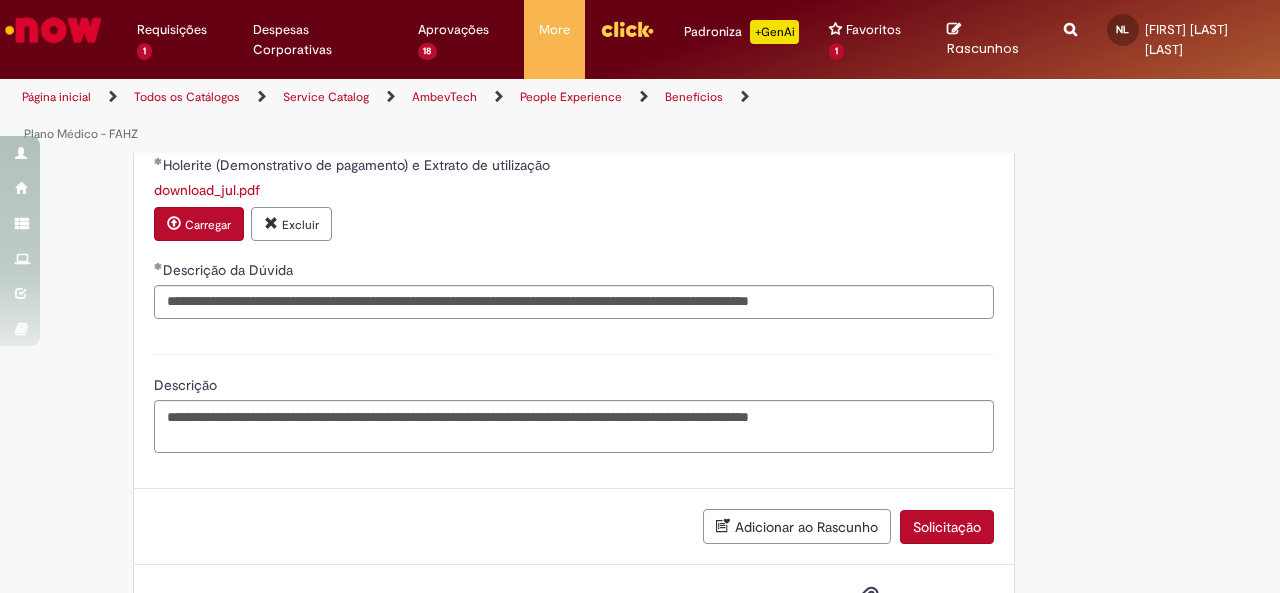 click on "Solicitação" at bounding box center (947, 527) 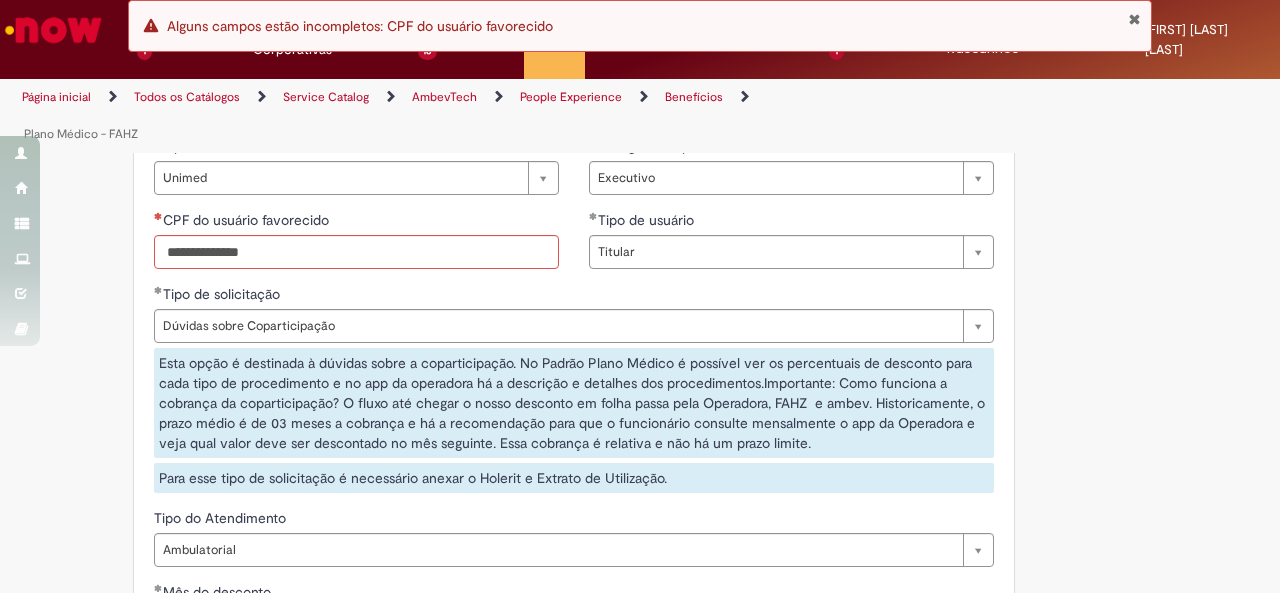 scroll, scrollTop: 1221, scrollLeft: 0, axis: vertical 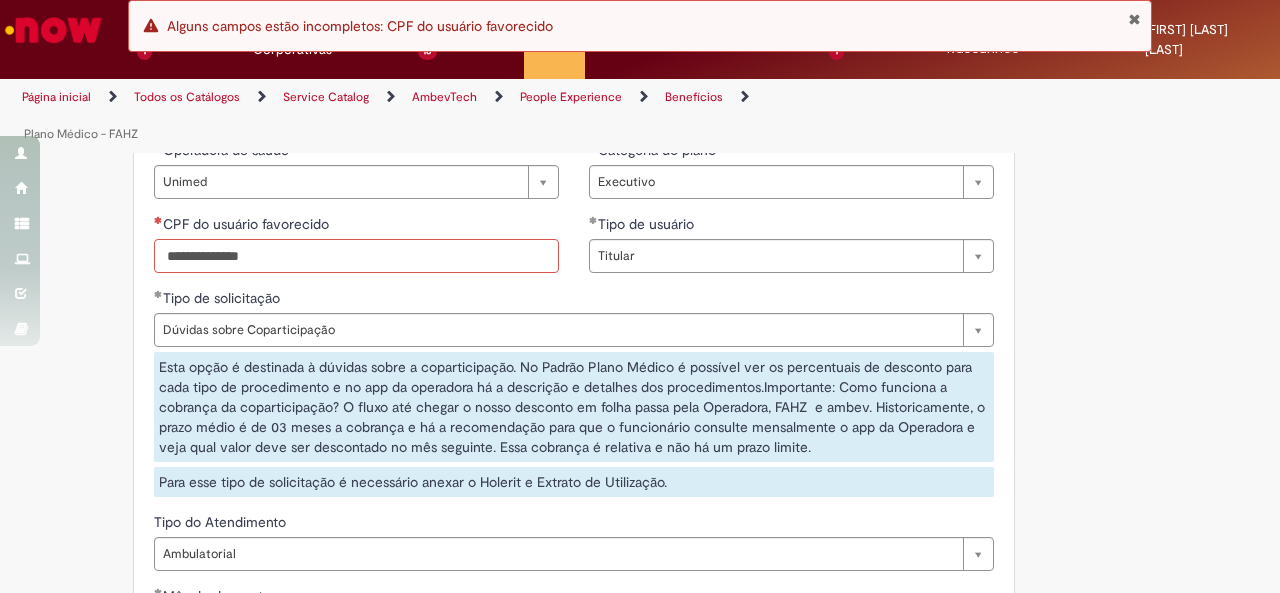 click on "CPF do usuário favorecido" at bounding box center [356, 256] 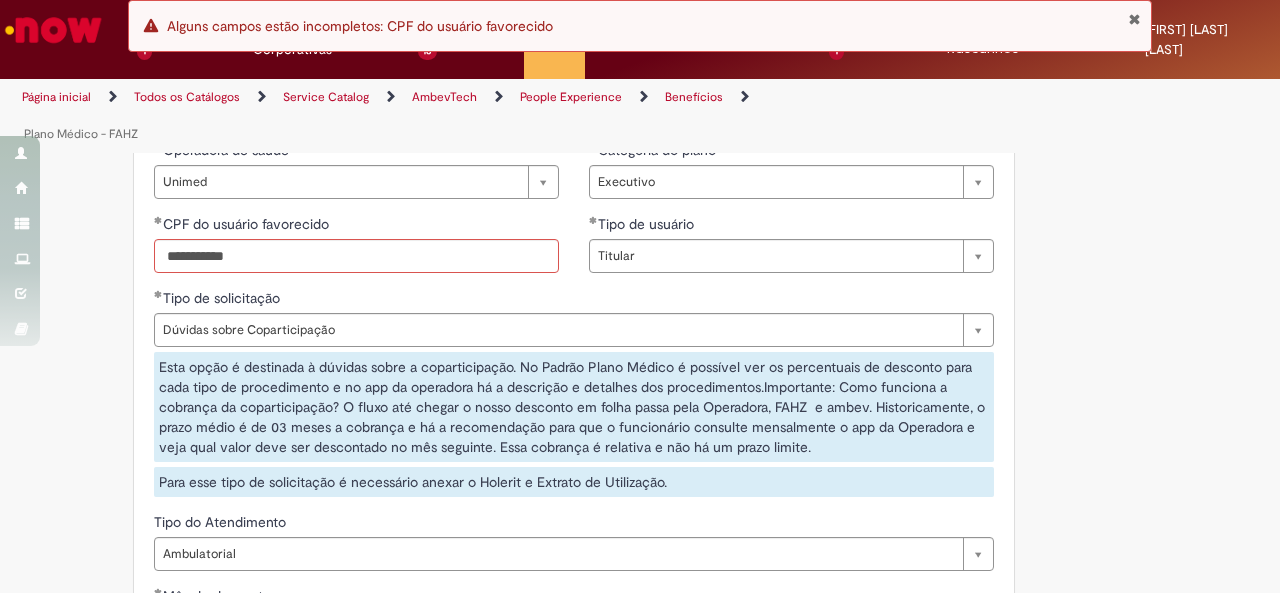 type on "**********" 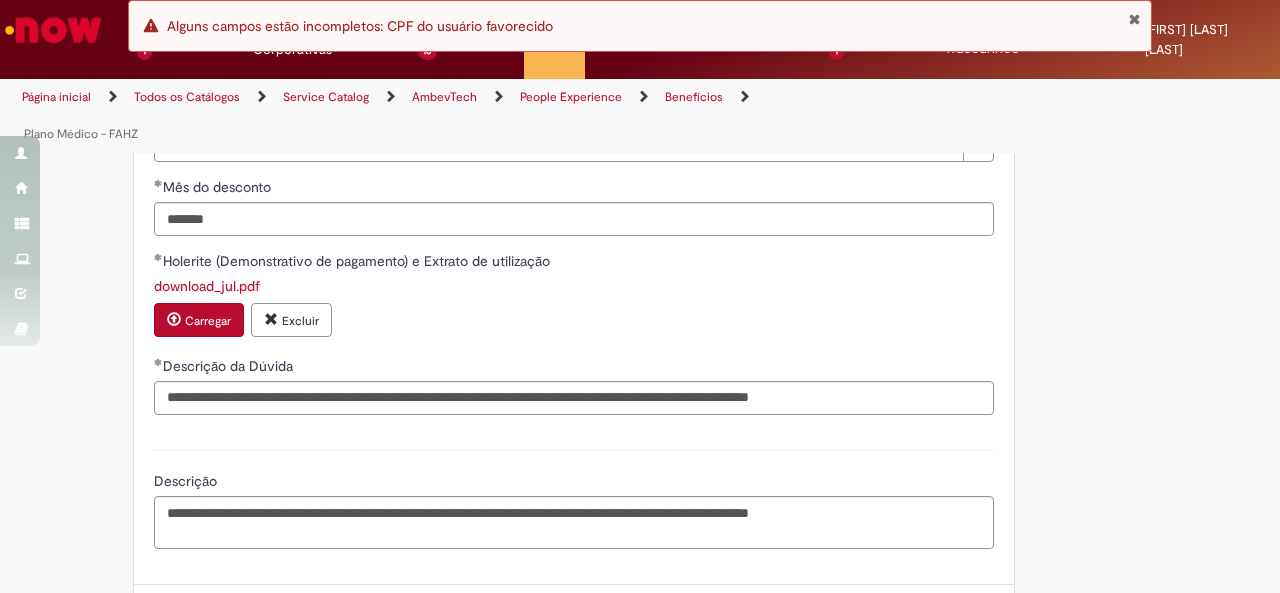 scroll, scrollTop: 1802, scrollLeft: 0, axis: vertical 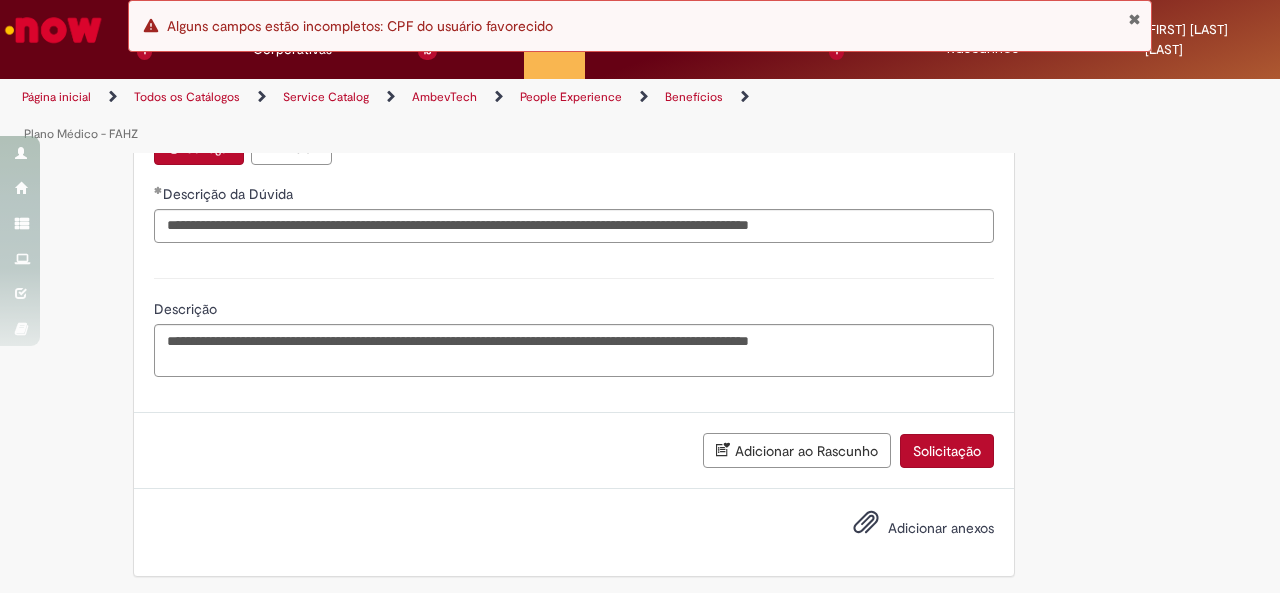 click on "Solicitação" at bounding box center [947, 451] 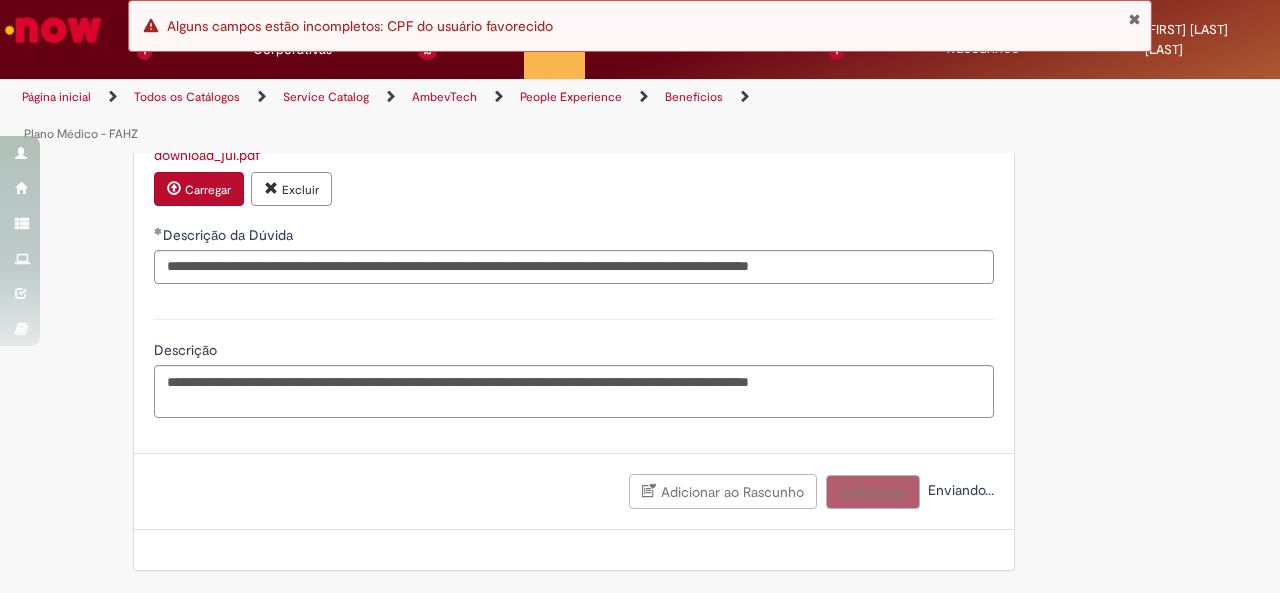 scroll, scrollTop: 1756, scrollLeft: 0, axis: vertical 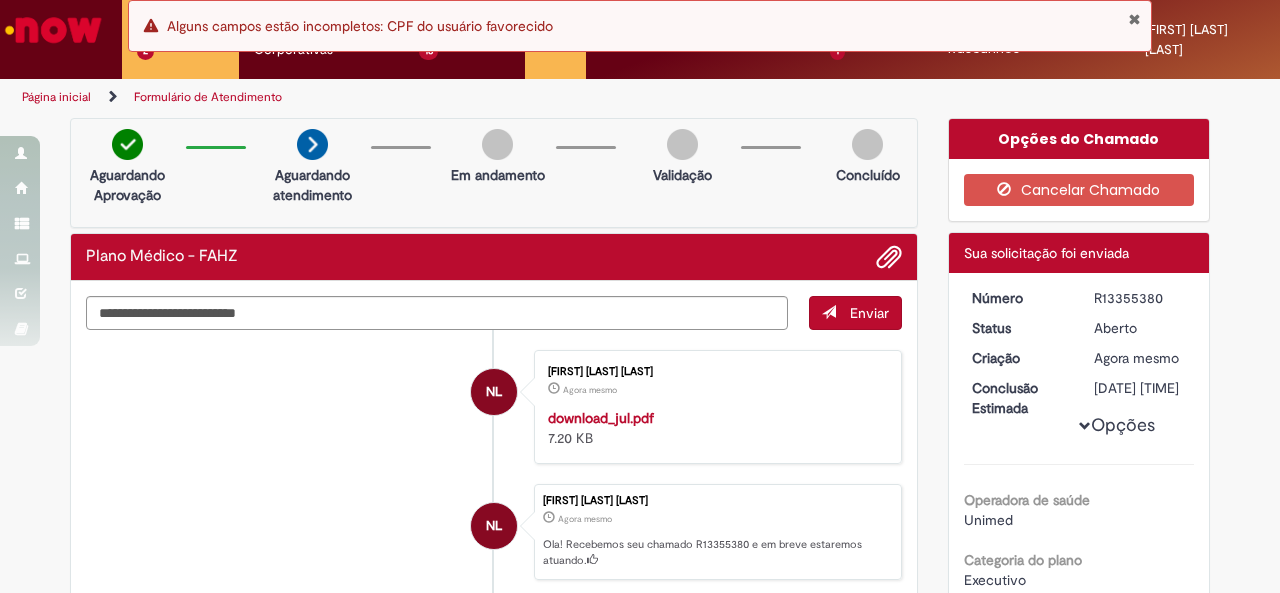 click at bounding box center [1134, 19] 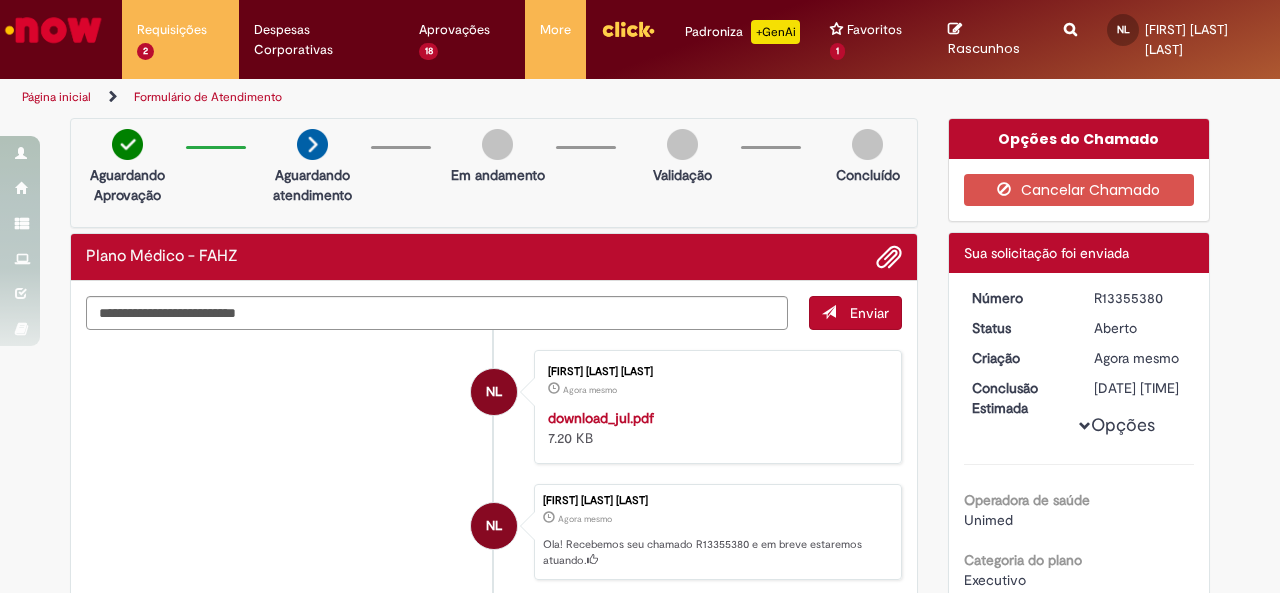 click on "Página inicial" at bounding box center [56, 97] 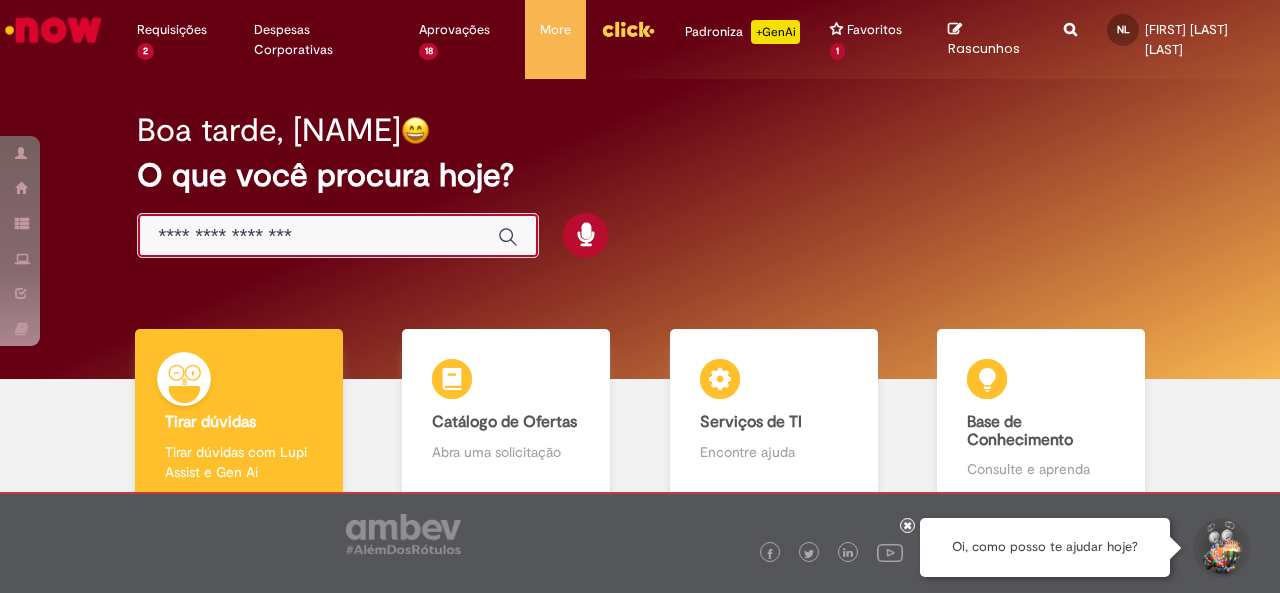 click at bounding box center [318, 236] 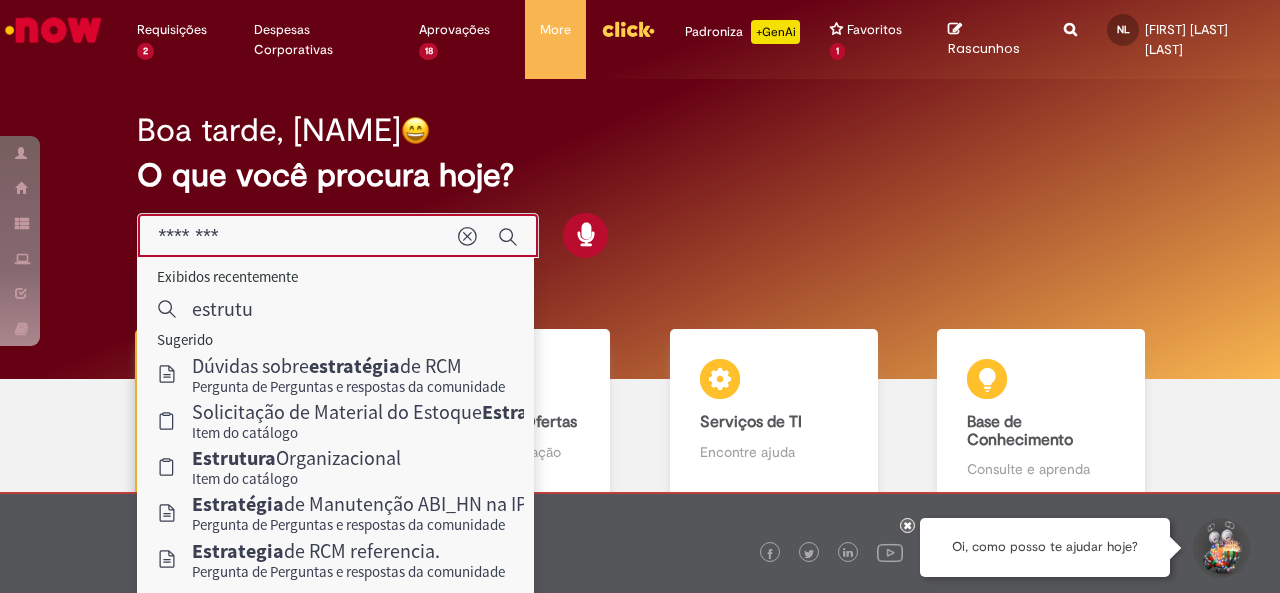 type on "*********" 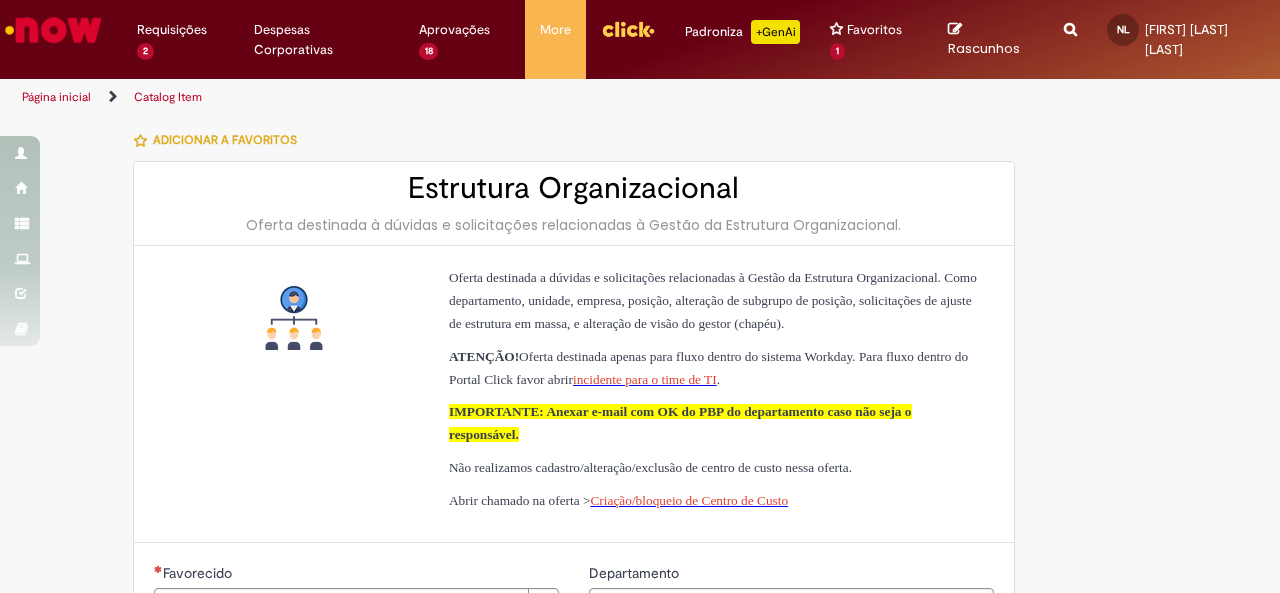 type on "********" 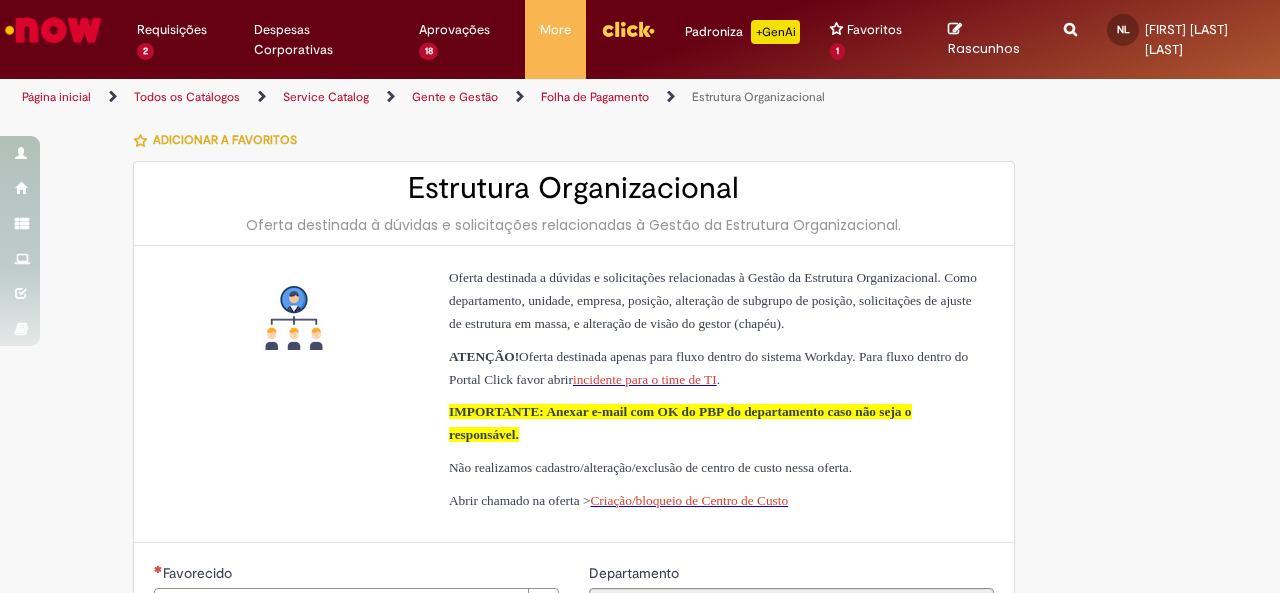 type on "**********" 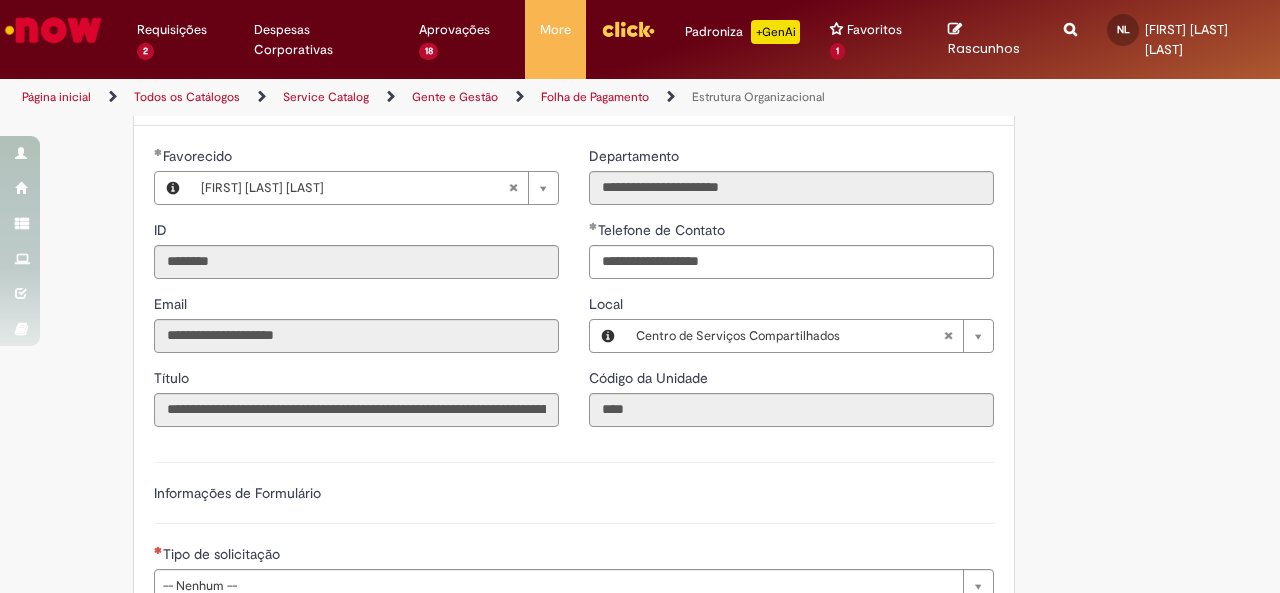 scroll, scrollTop: 425, scrollLeft: 0, axis: vertical 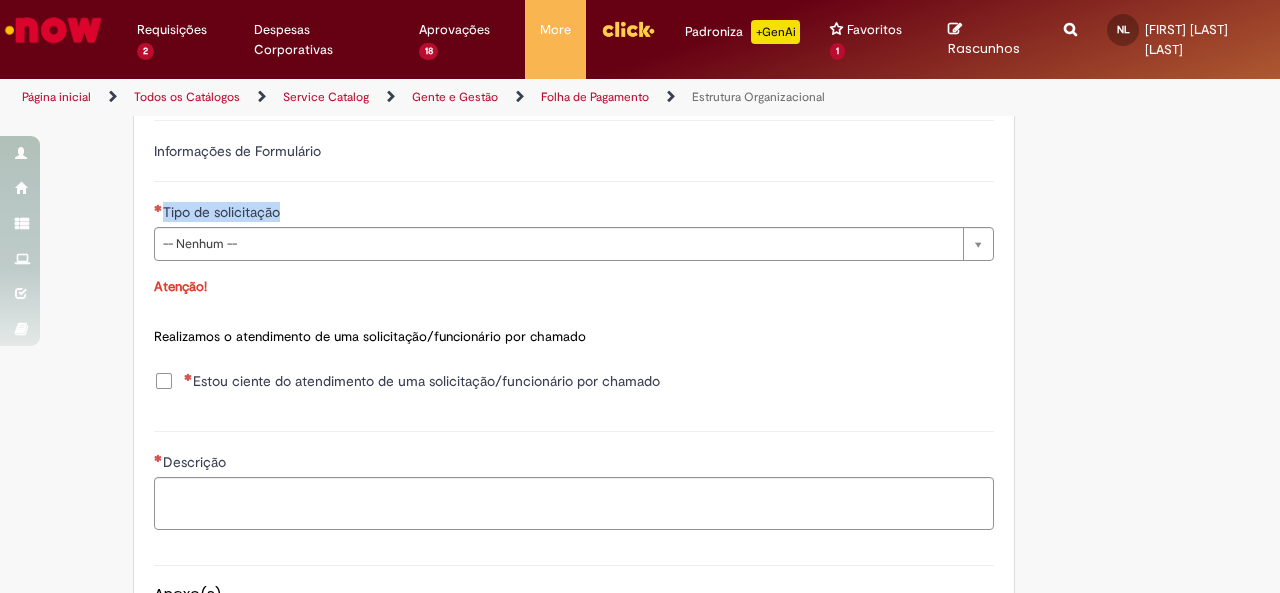 drag, startPoint x: 288, startPoint y: 229, endPoint x: 118, endPoint y: 243, distance: 170.5755 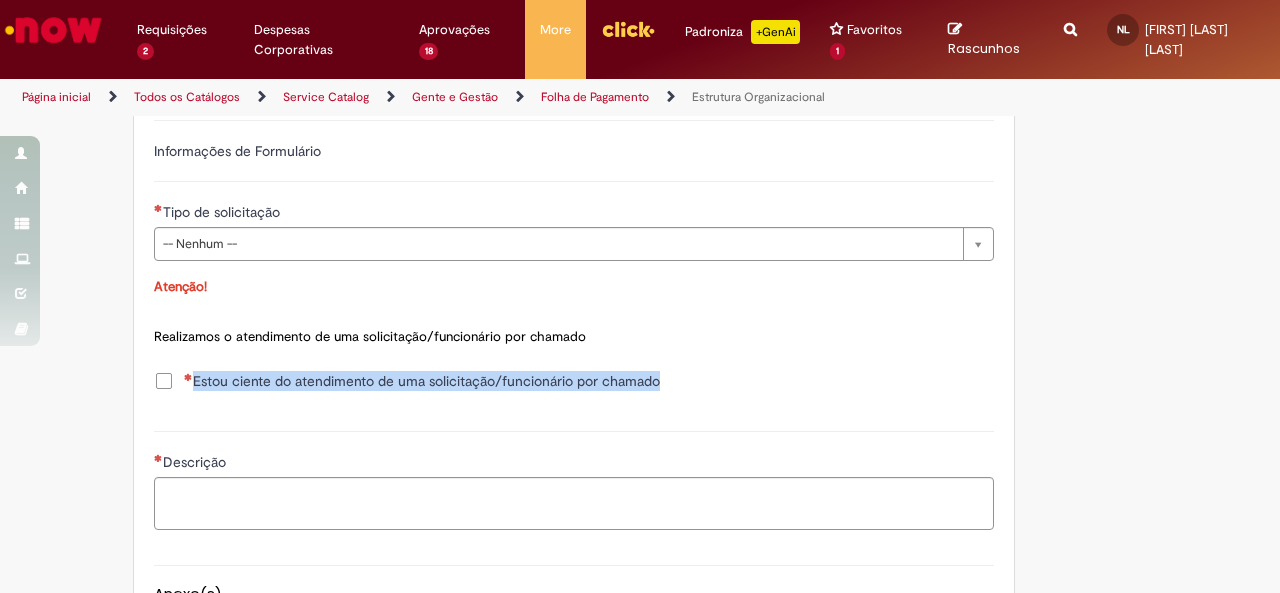 drag, startPoint x: 174, startPoint y: 397, endPoint x: 691, endPoint y: 399, distance: 517.00385 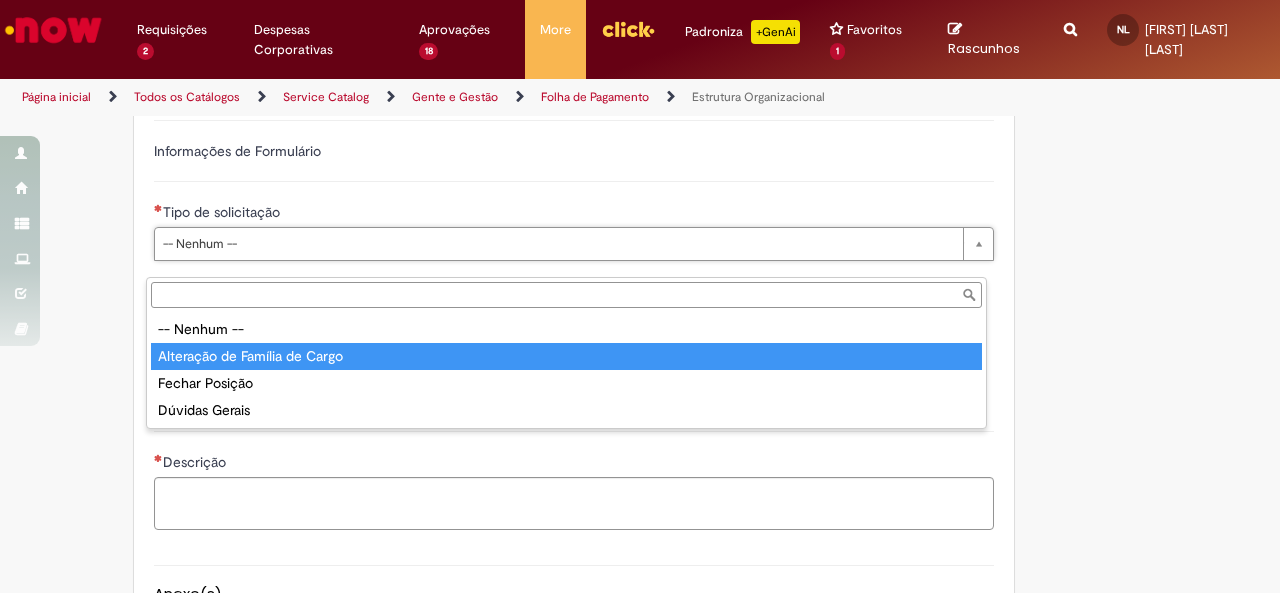 type on "**********" 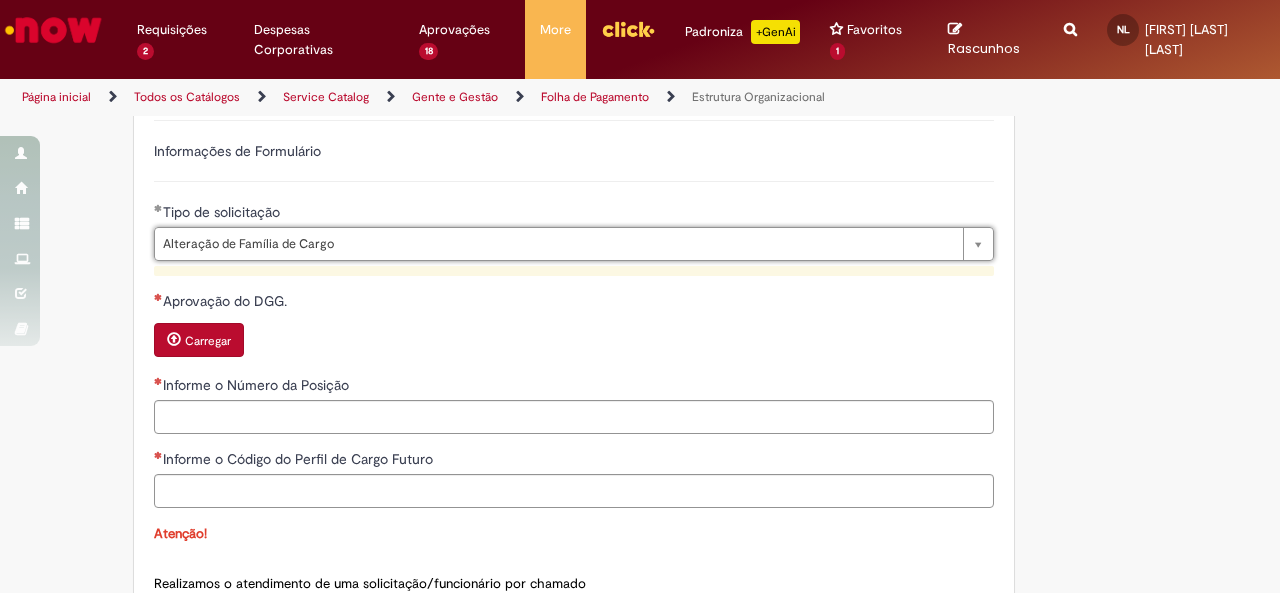 click on "Carregar" at bounding box center [574, 342] 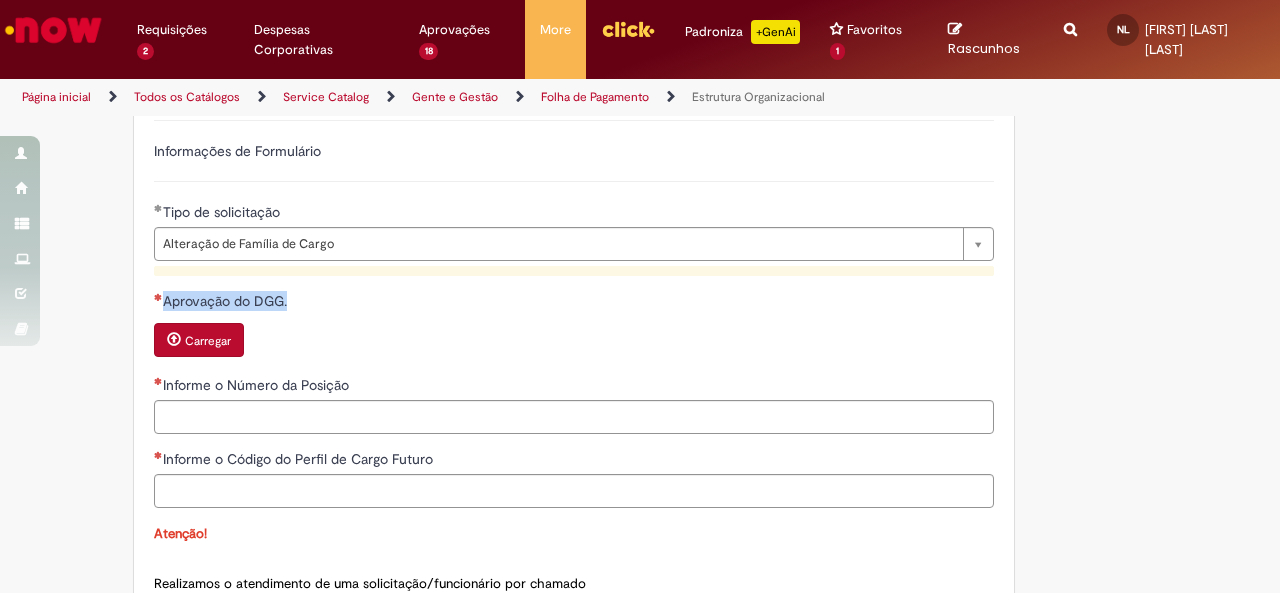 drag, startPoint x: 282, startPoint y: 324, endPoint x: 146, endPoint y: 319, distance: 136.09187 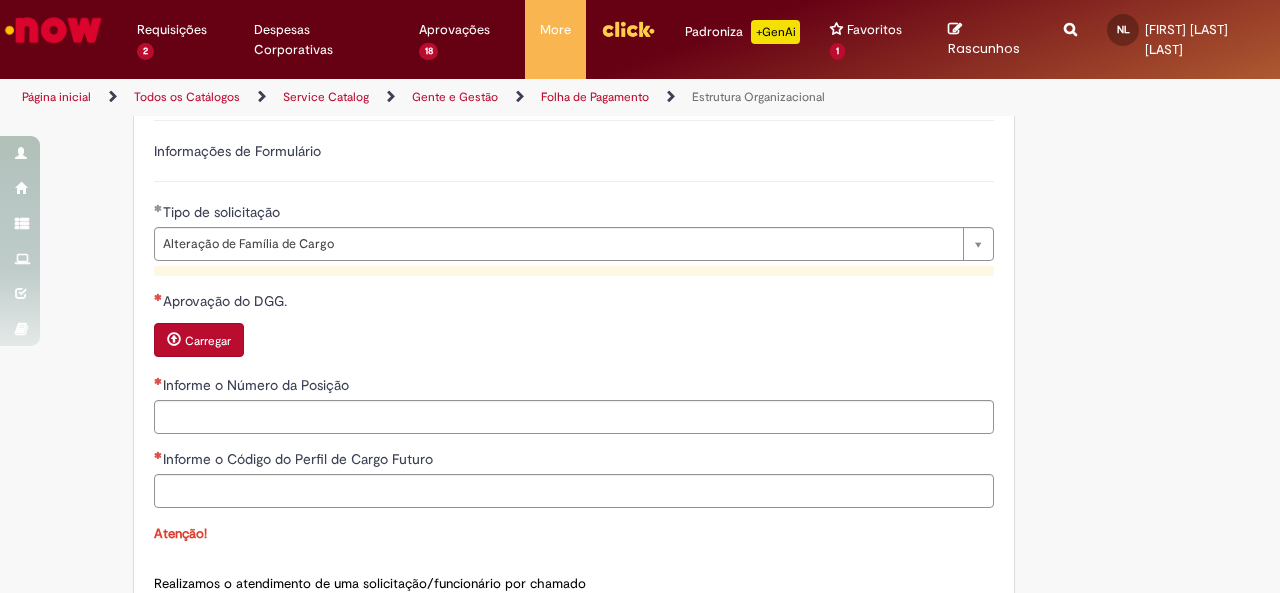 click on "Aprovação do DGG.
Carregar" at bounding box center [574, 326] 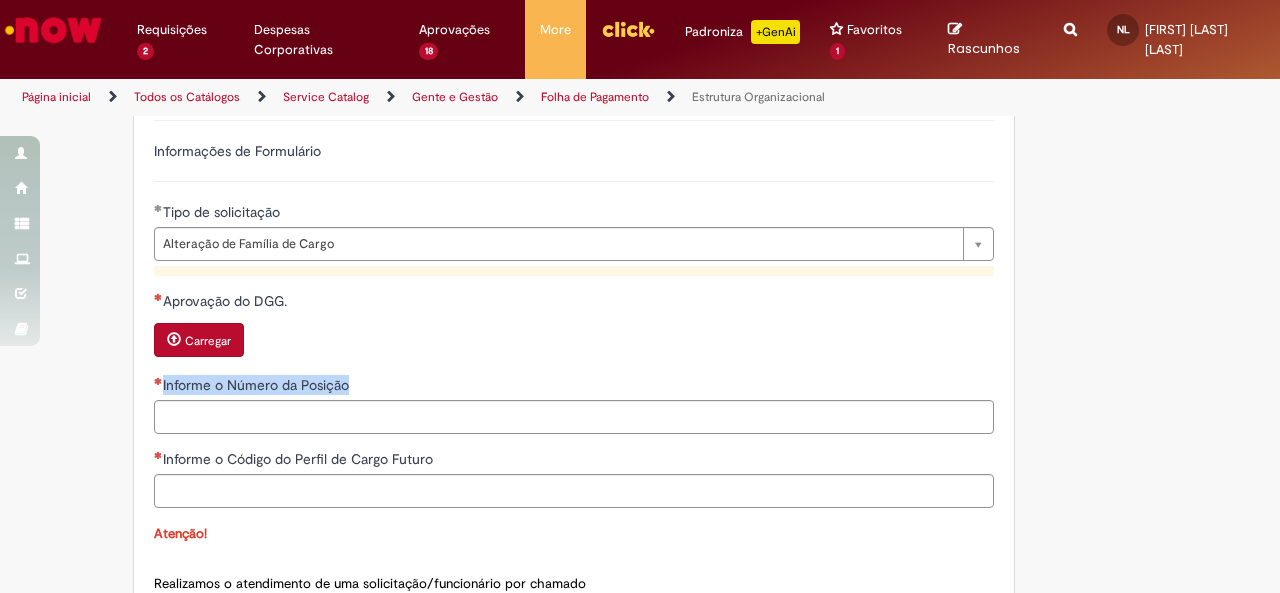 drag, startPoint x: 372, startPoint y: 401, endPoint x: 138, endPoint y: 403, distance: 234.00854 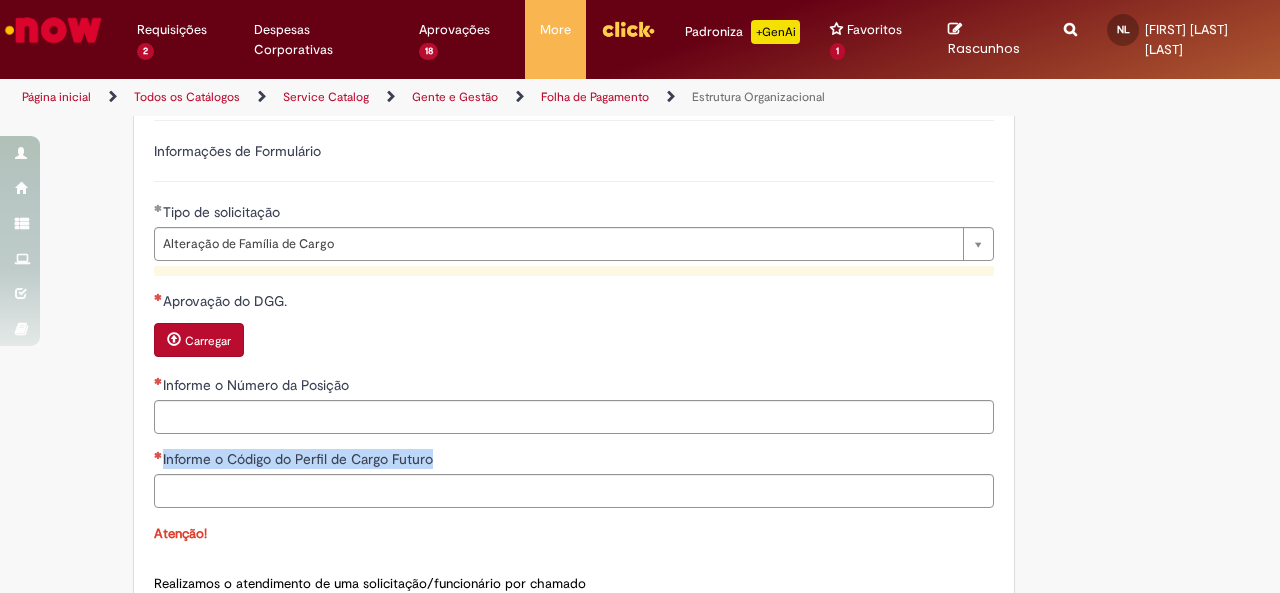 drag, startPoint x: 434, startPoint y: 475, endPoint x: 184, endPoint y: 461, distance: 250.3917 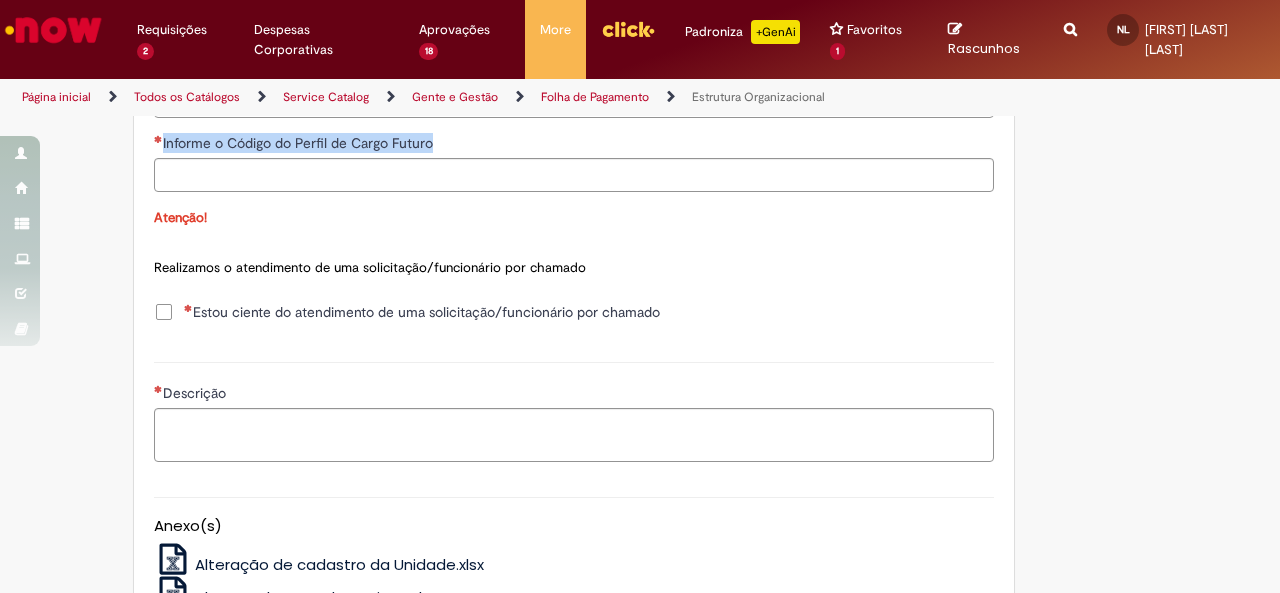scroll, scrollTop: 1105, scrollLeft: 0, axis: vertical 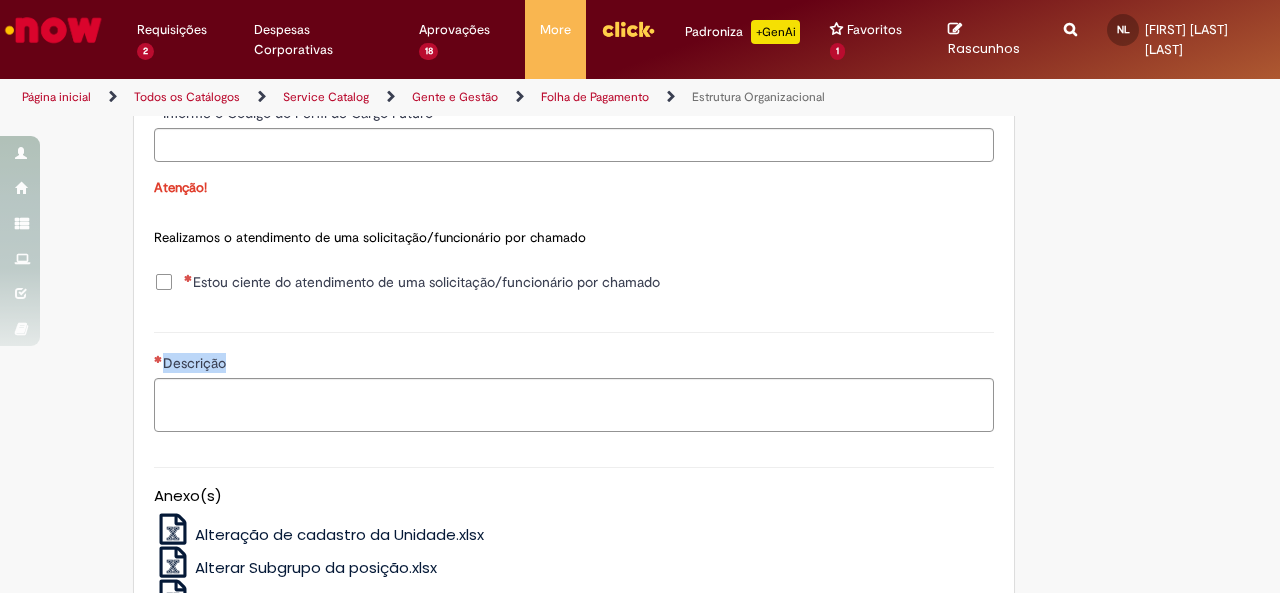drag, startPoint x: 224, startPoint y: 380, endPoint x: 116, endPoint y: 386, distance: 108.16654 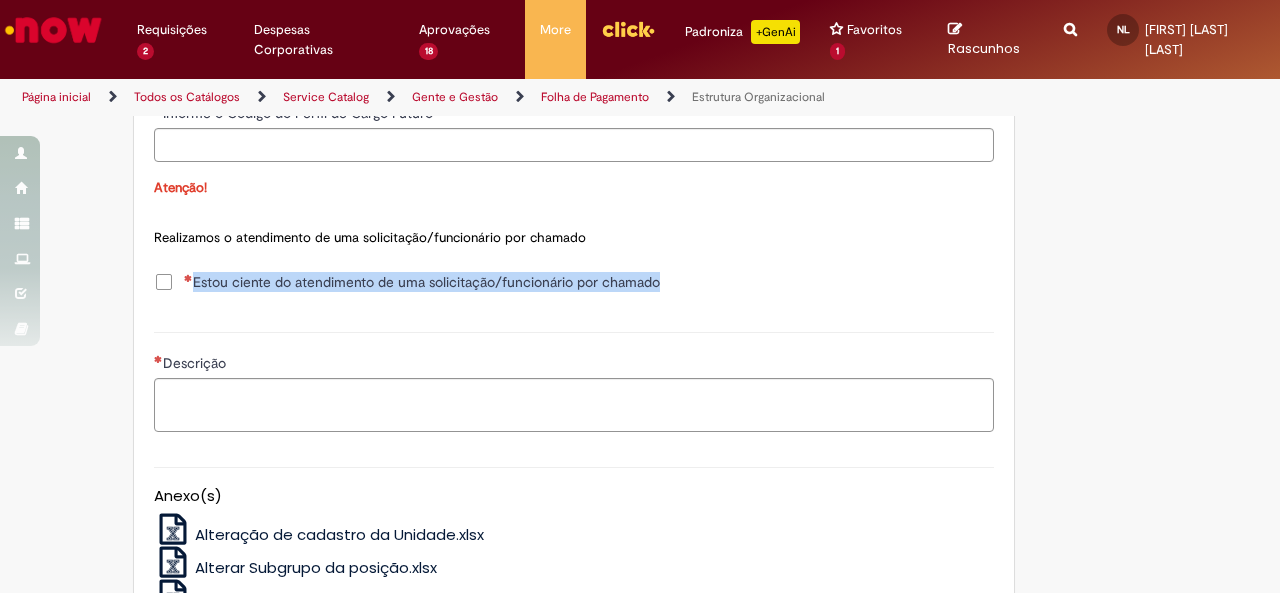 drag, startPoint x: 672, startPoint y: 307, endPoint x: 148, endPoint y: 289, distance: 524.3091 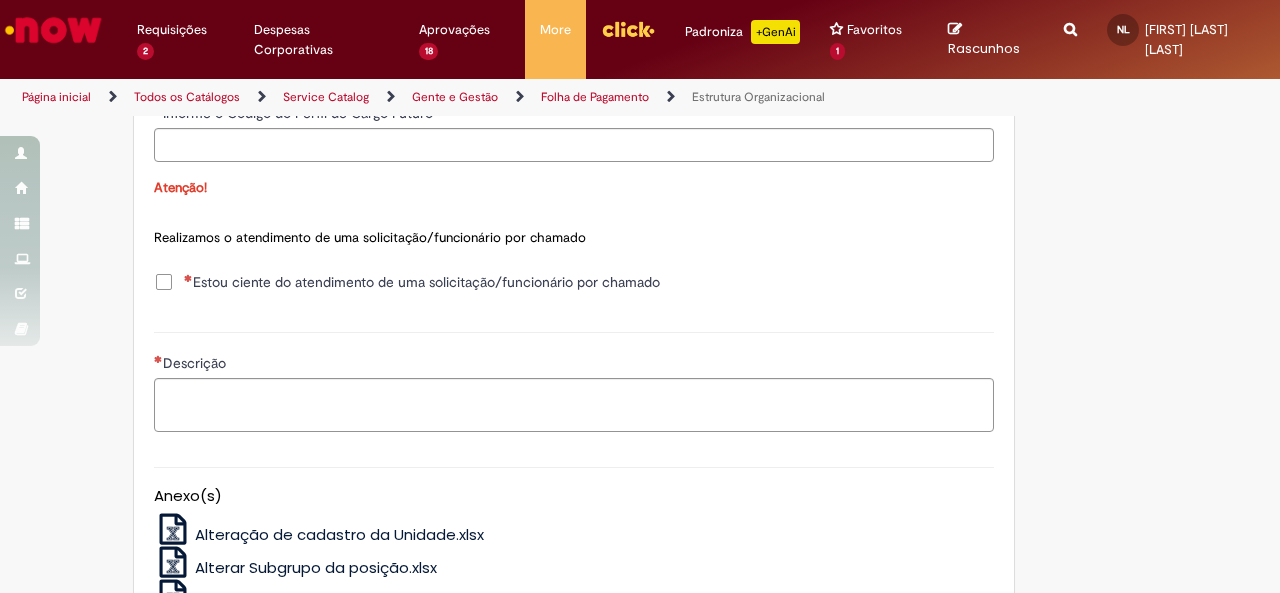 click on "**********" at bounding box center [574, 33] 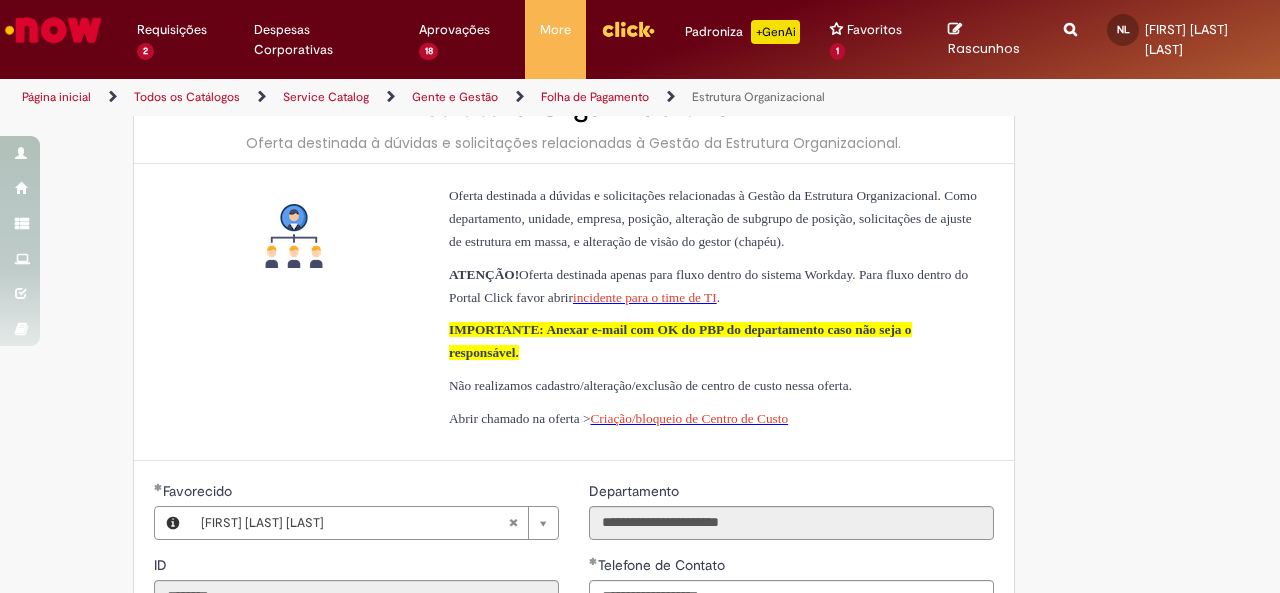 scroll, scrollTop: 0, scrollLeft: 0, axis: both 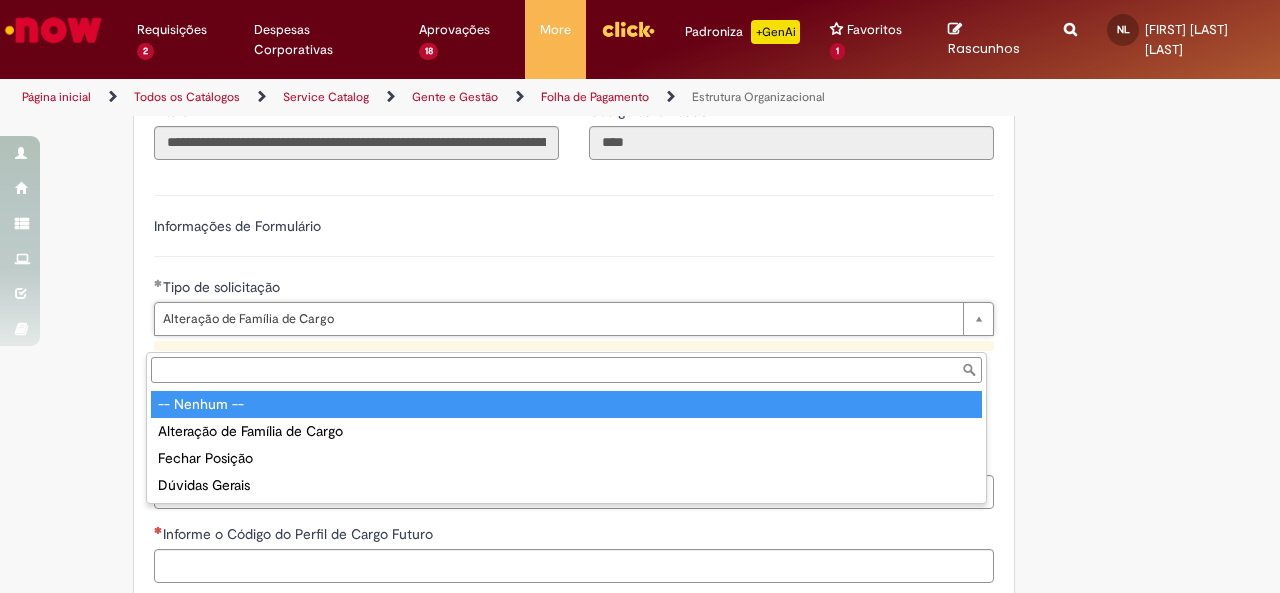 type on "**********" 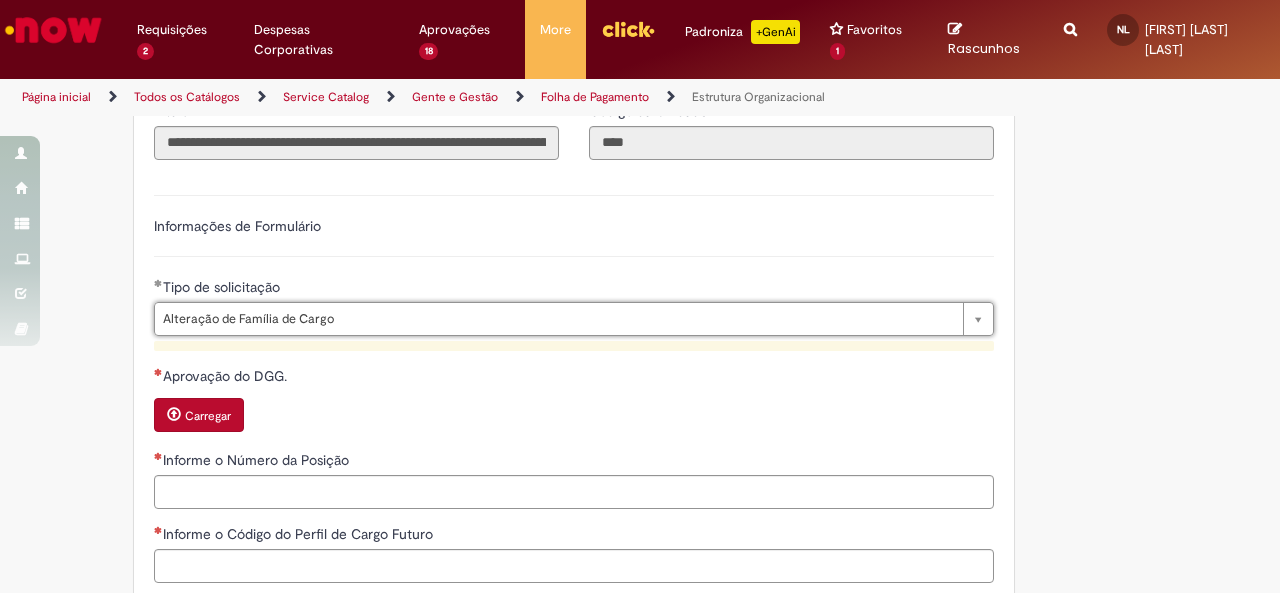 scroll, scrollTop: 0, scrollLeft: 0, axis: both 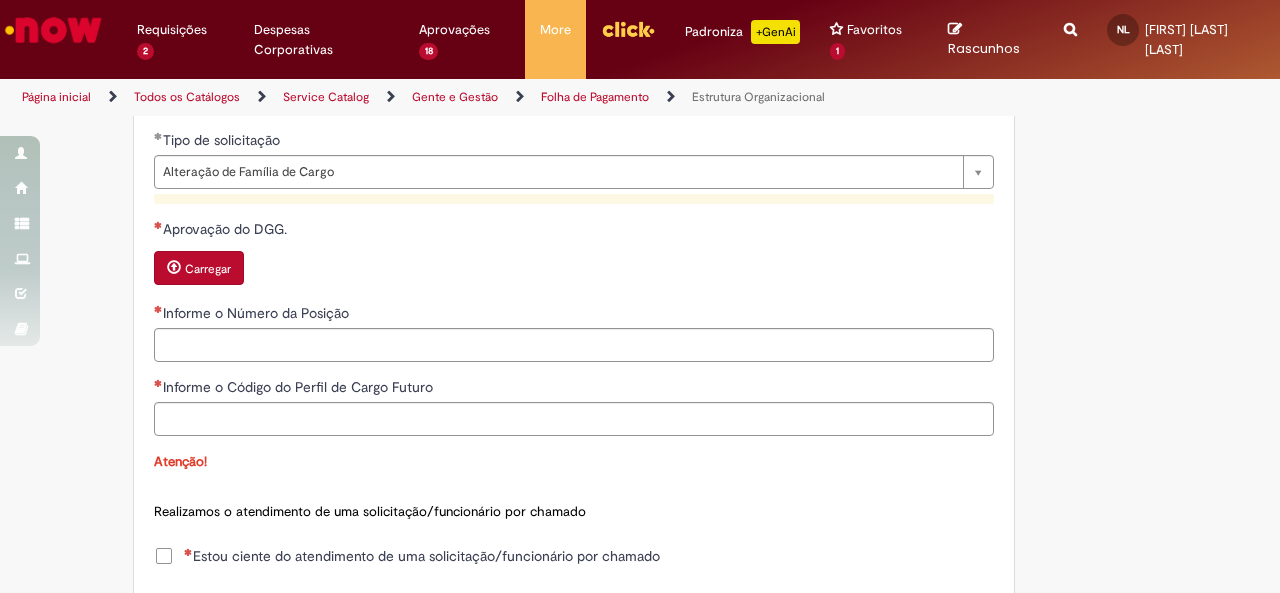 click on "Carregar" at bounding box center (574, 270) 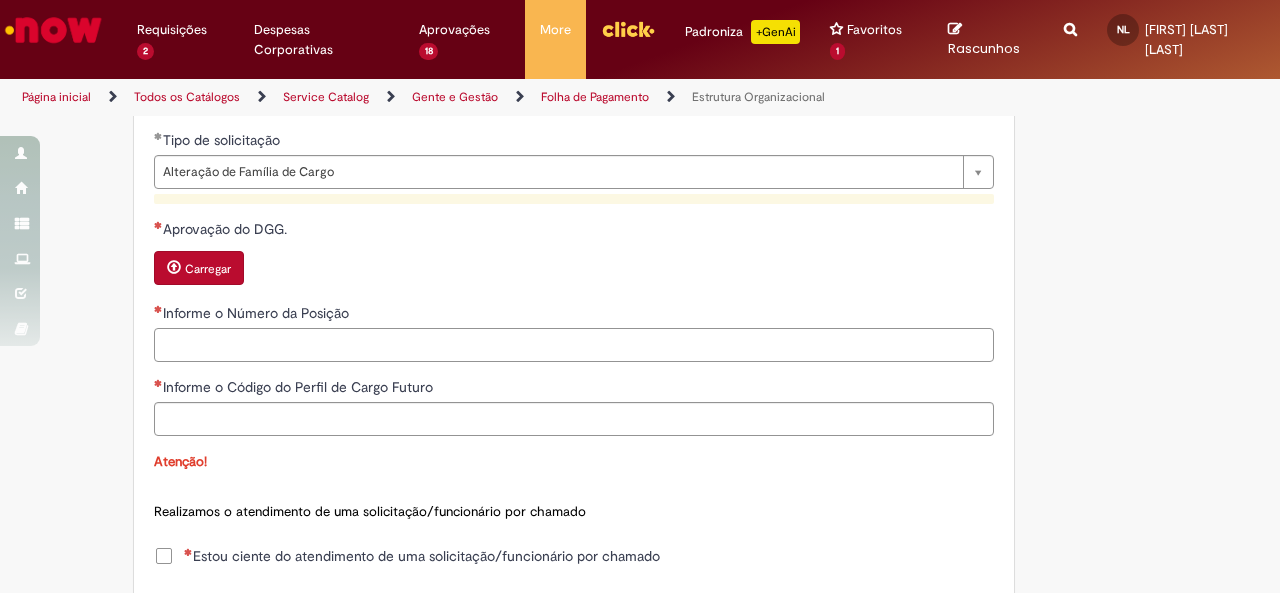 click on "Informe o Número da Posição" at bounding box center (574, 345) 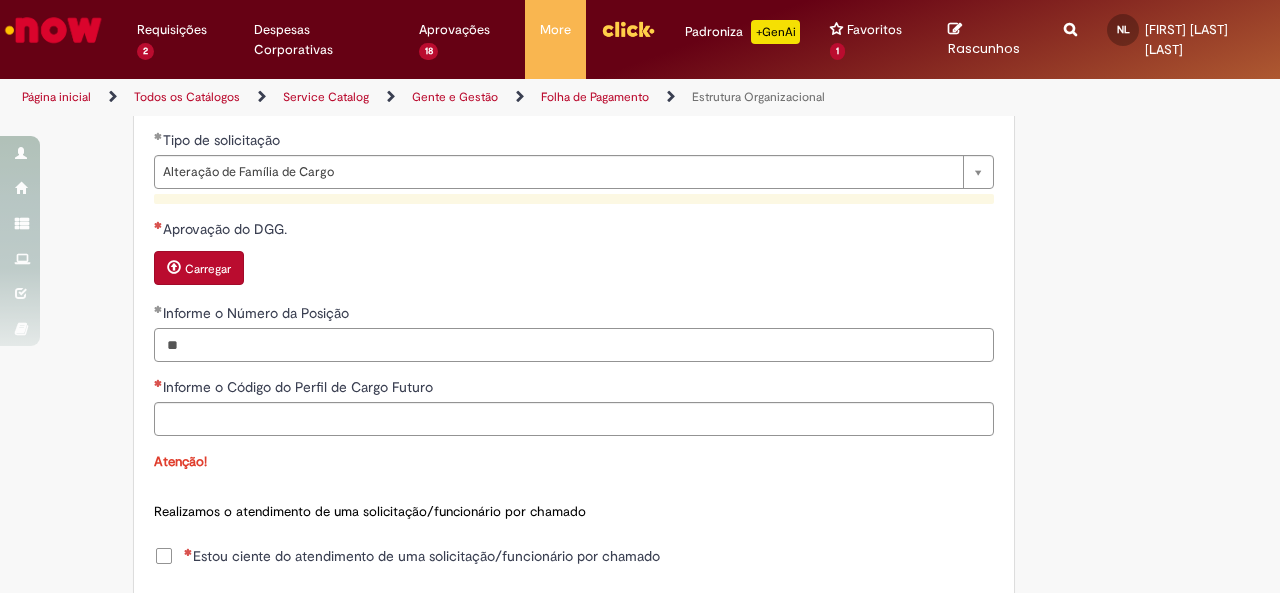 type on "*" 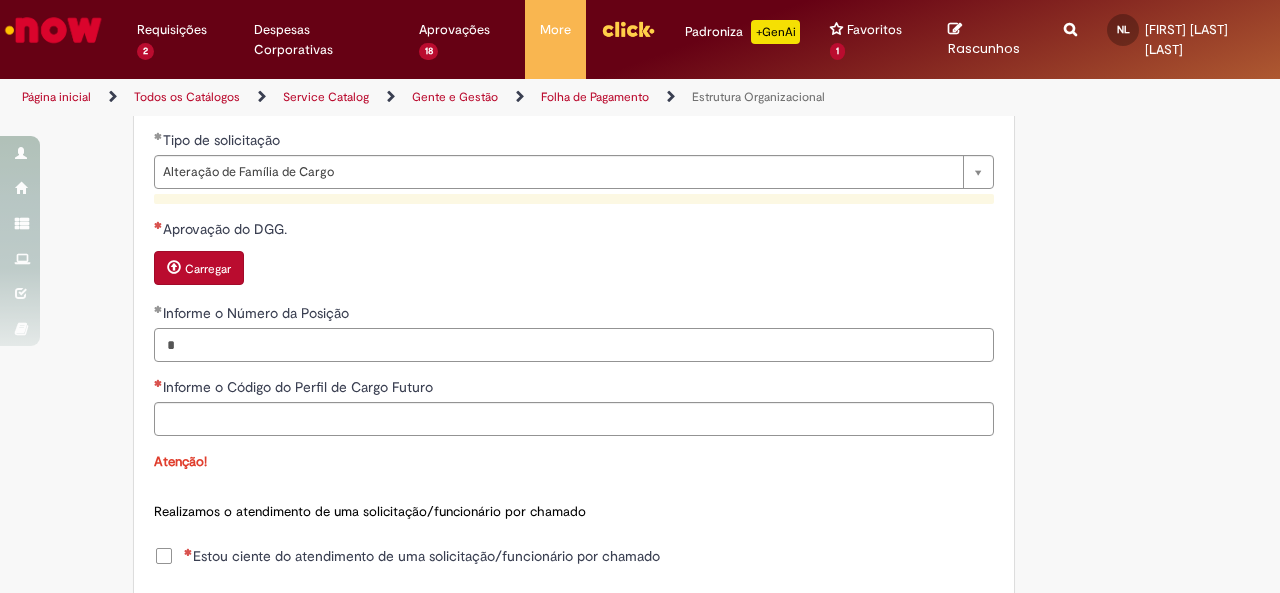 type 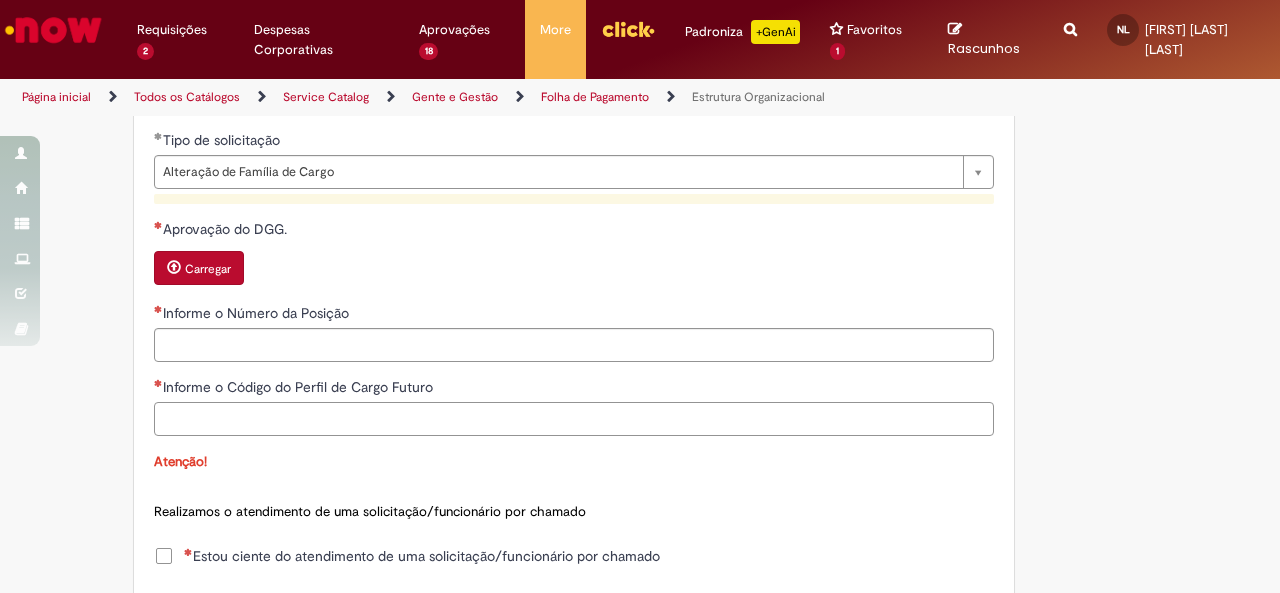 click on "Informe o Código do Perfil de Cargo Futuro" at bounding box center [574, 419] 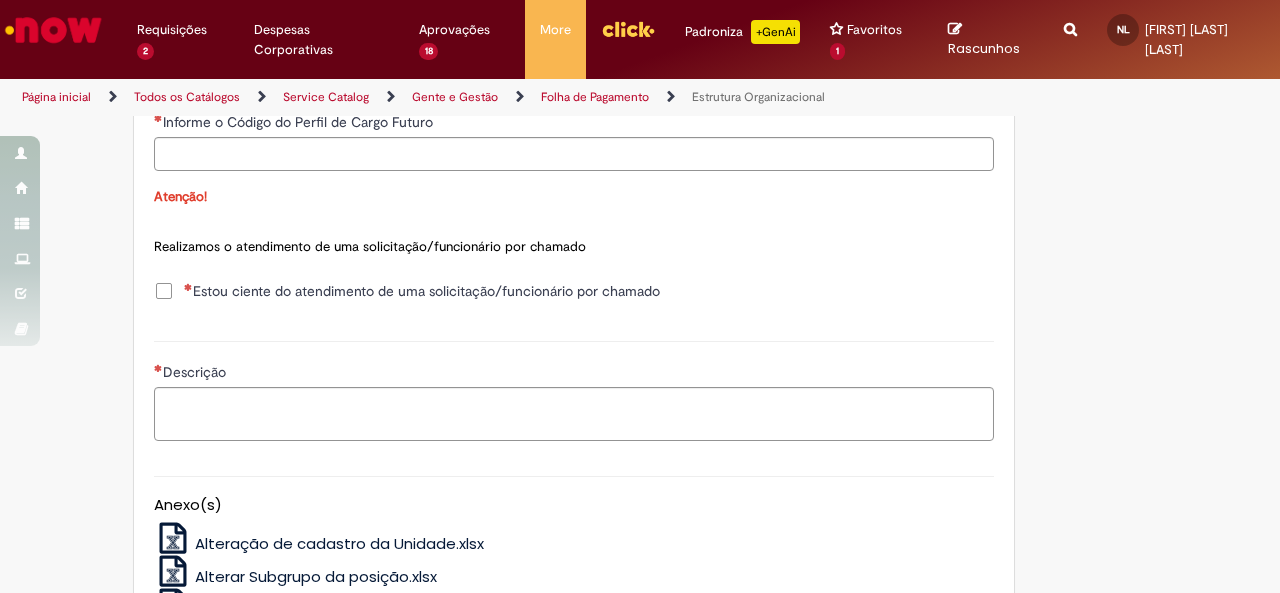 scroll, scrollTop: 1141, scrollLeft: 0, axis: vertical 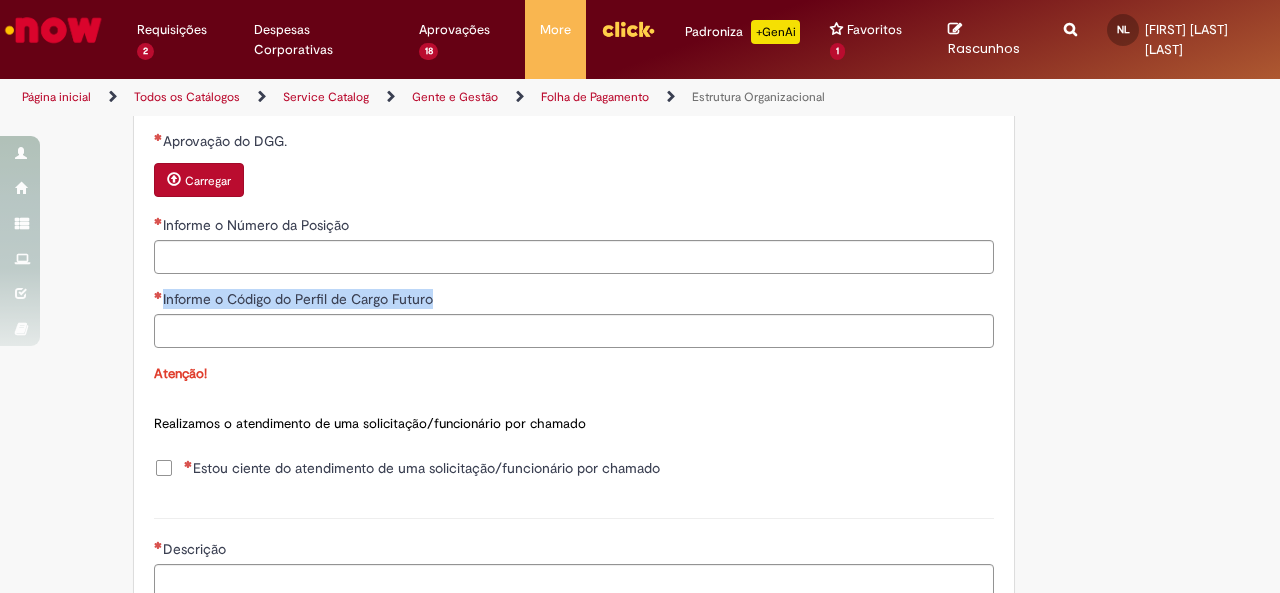 drag, startPoint x: 444, startPoint y: 319, endPoint x: 155, endPoint y: 316, distance: 289.01556 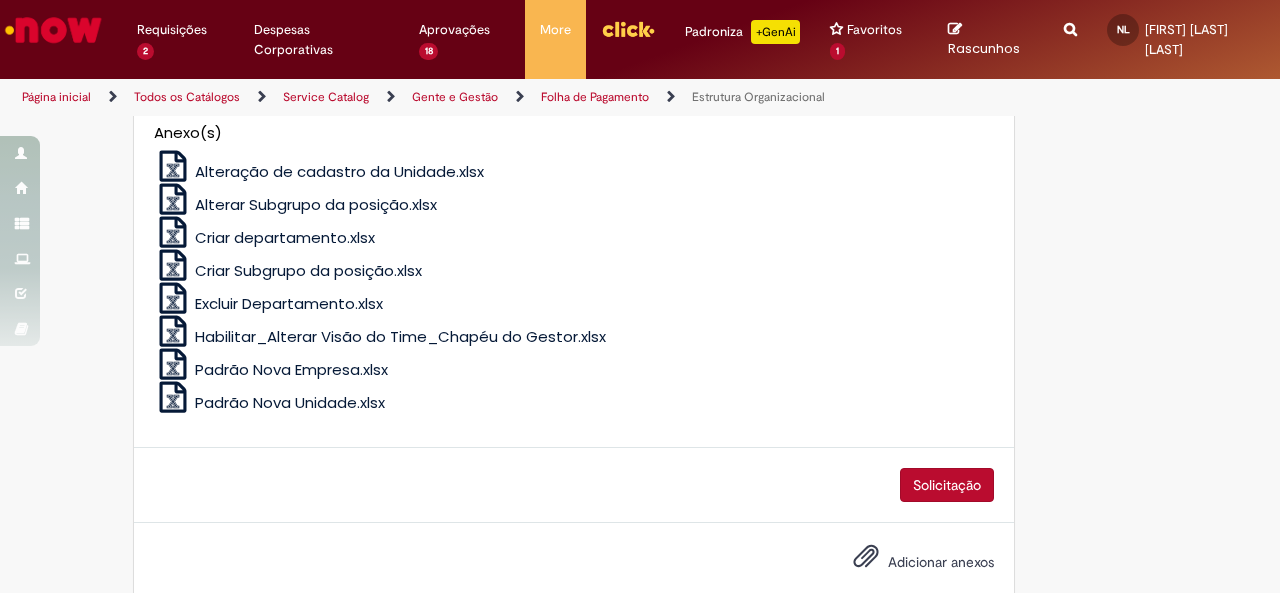 scroll, scrollTop: 1524, scrollLeft: 0, axis: vertical 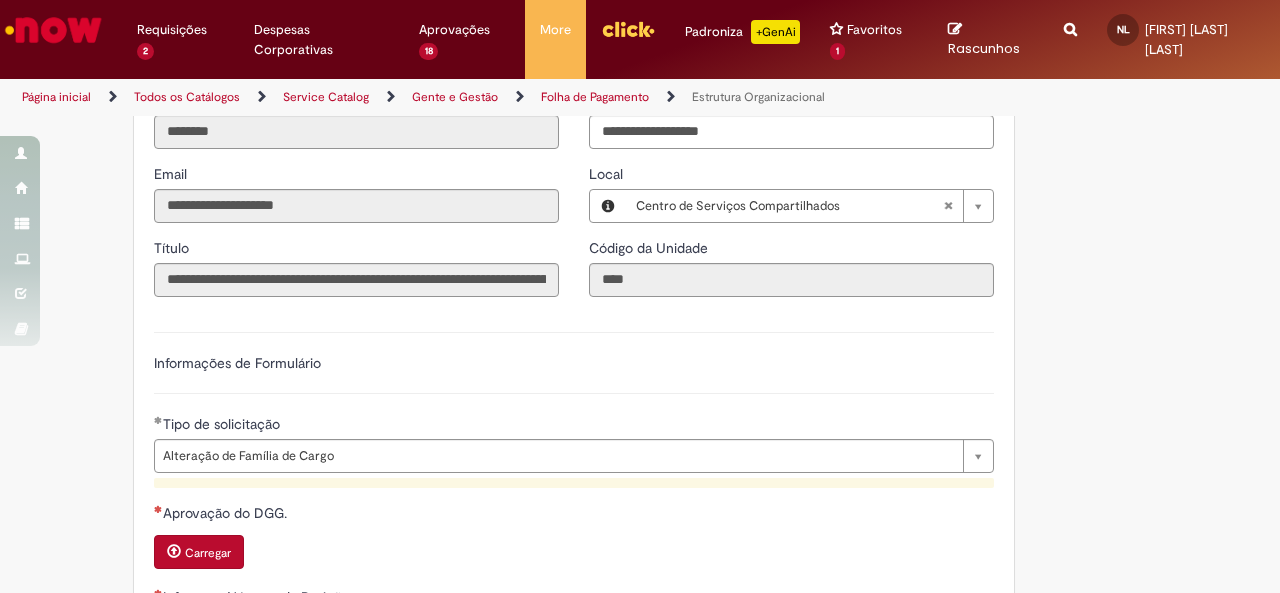 click on "Adicionar a Favoritos
Estrutura Organizacional
Oferta destinada à dúvidas e solicitações relacionadas à Gestão da Estrutura Organizacional.
Oferta destinada a dúvidas e solicitações relacionadas à Gestão da Estrutura Organizacional. Como departamento, unidade, empresa, posição, alteração de subgrupo de posição, solicitações de ajuste de estrutura em massa, e alteração de visão do gestor (chapéu).
ATENÇÃO!  Oferta destinada apenas para fluxo dentro do sistema Workday. Para fluxo dentro do Portal Click favor abrir  incidente para o time de TI .
IMPORTANTE: Anexar e-mail com OK do PBP do departamento caso não seja o responsável.
Não realizamos cadastro/alteração/exclusão de centro de custo nessa oferta.
Abrir chamado na oferta >  Criação/bloqueio de Centro de Custo
**" at bounding box center [640, 561] 